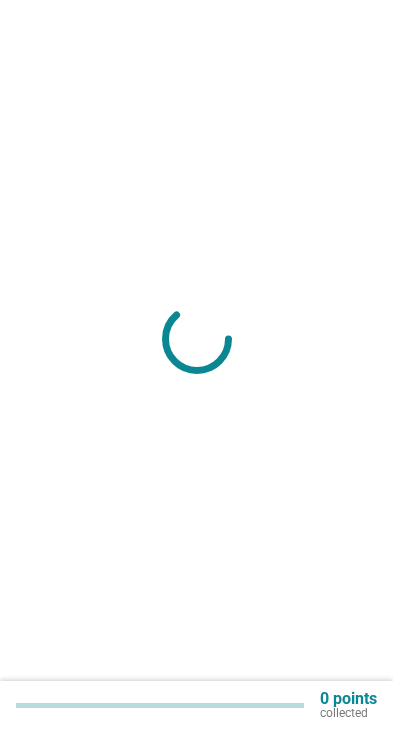 scroll, scrollTop: 0, scrollLeft: 0, axis: both 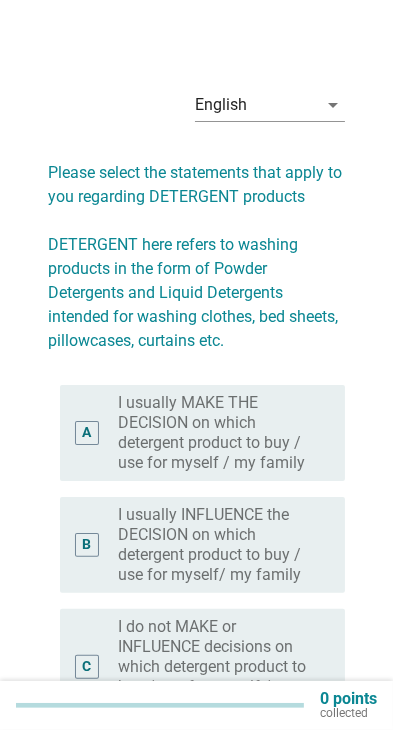click on "I usually MAKE THE DECISION on which detergent product to buy / use for myself / my family" at bounding box center [215, 433] 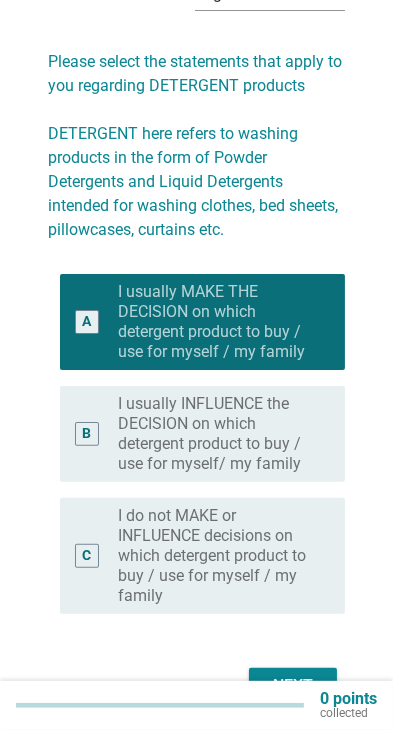 scroll, scrollTop: 156, scrollLeft: 0, axis: vertical 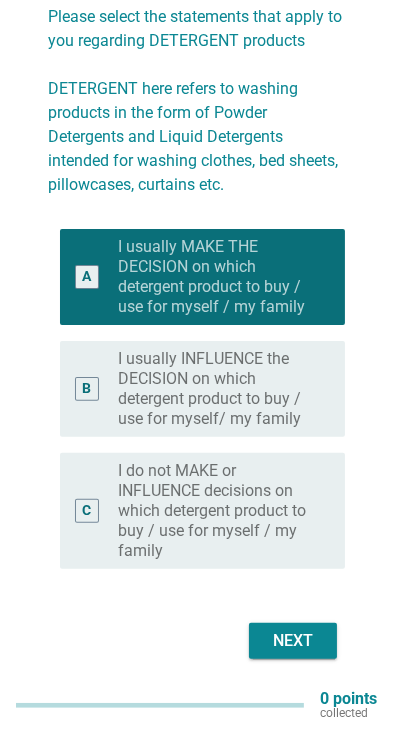 click on "Next" at bounding box center [293, 641] 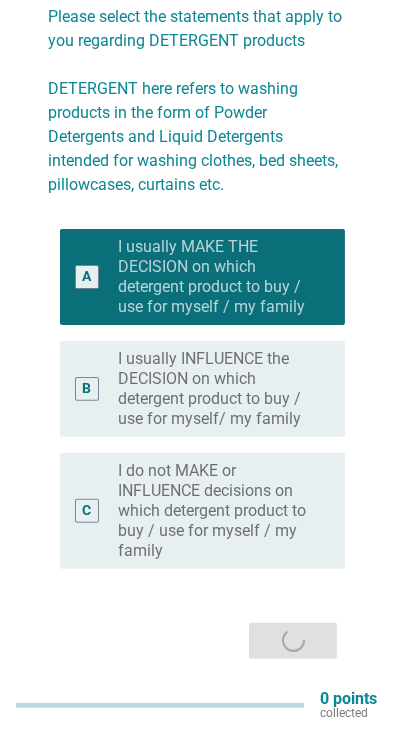 scroll, scrollTop: 0, scrollLeft: 0, axis: both 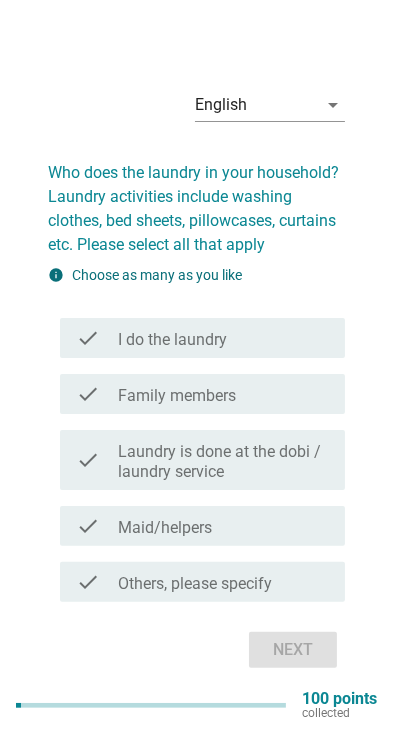 click on "check_box_outline_blank I do the laundry" at bounding box center [223, 338] 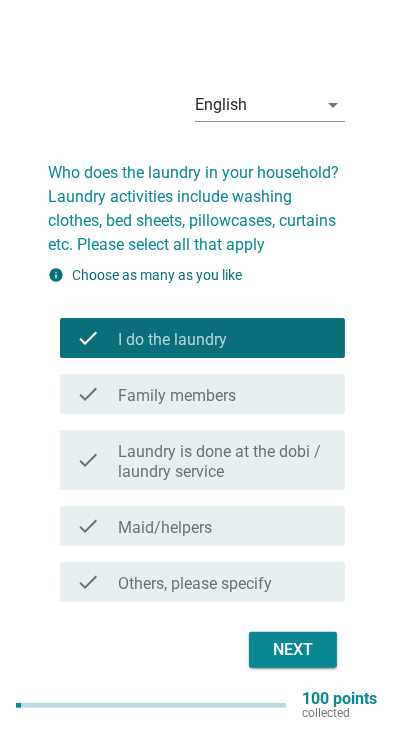 click on "check_box_outline_blank Family members" at bounding box center [223, 394] 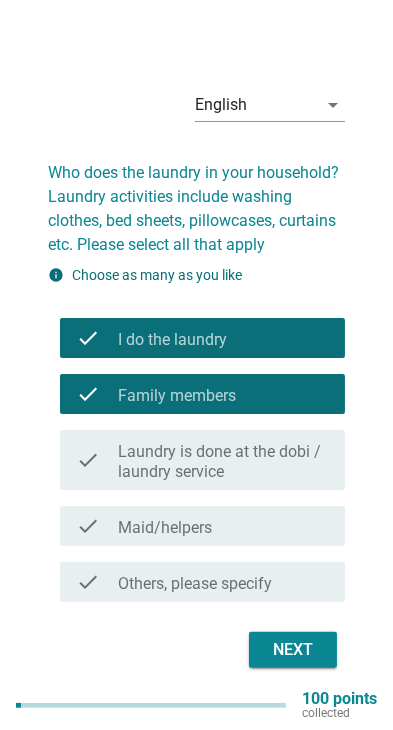 click on "Next" at bounding box center [293, 650] 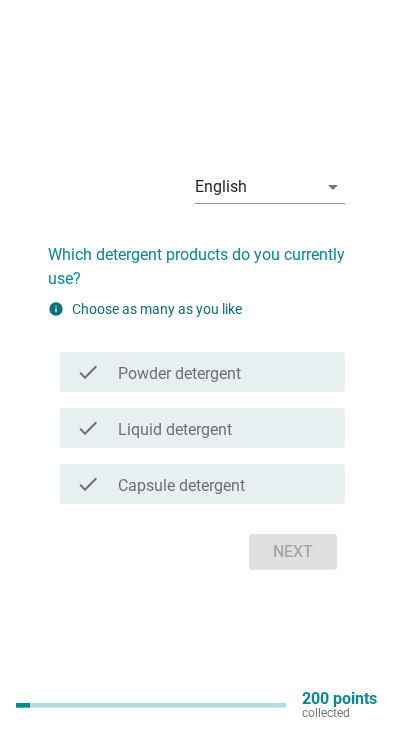click on "check_box_outline_blank Powder detergent" at bounding box center (223, 372) 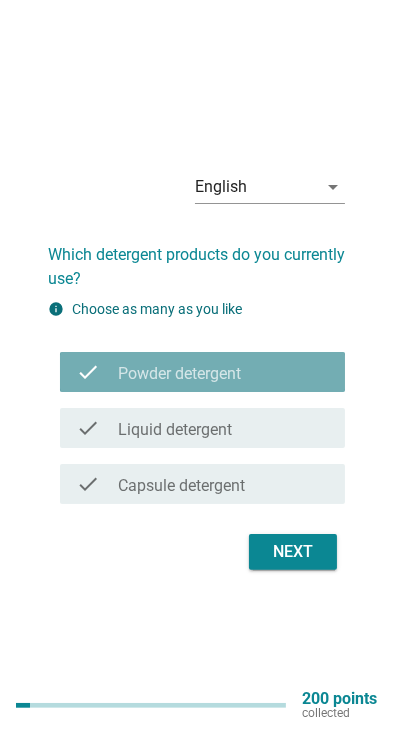click on "check_box_outline_blank Liquid detergent" at bounding box center [223, 428] 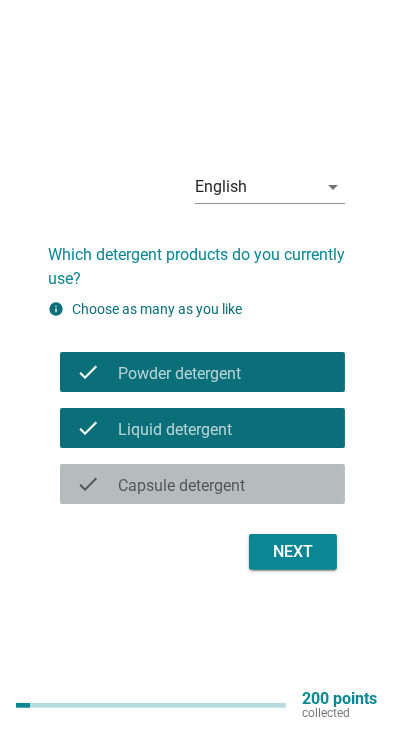 click on "check_box_outline_blank Capsule detergent" at bounding box center [223, 484] 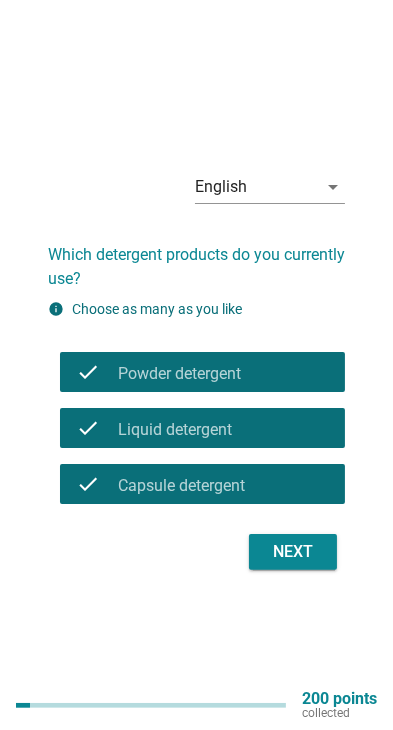 click on "Next" at bounding box center [293, 552] 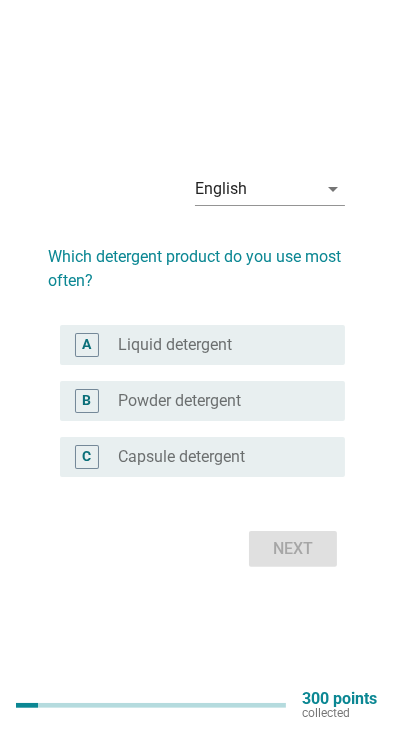 click on "A     radio_button_unchecked Liquid detergent" at bounding box center [202, 345] 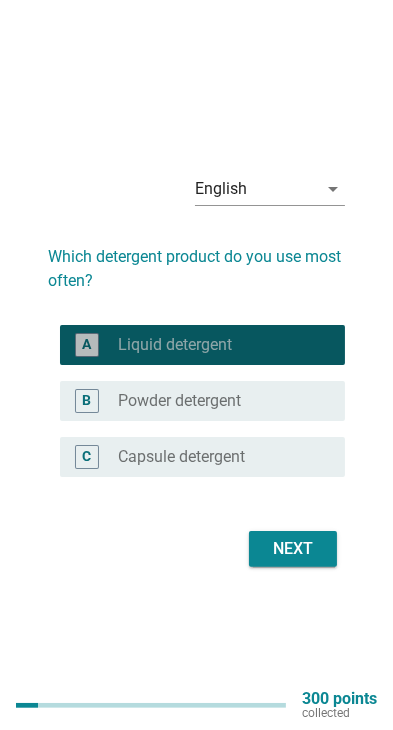 click on "radio_button_unchecked Powder detergent" at bounding box center [215, 401] 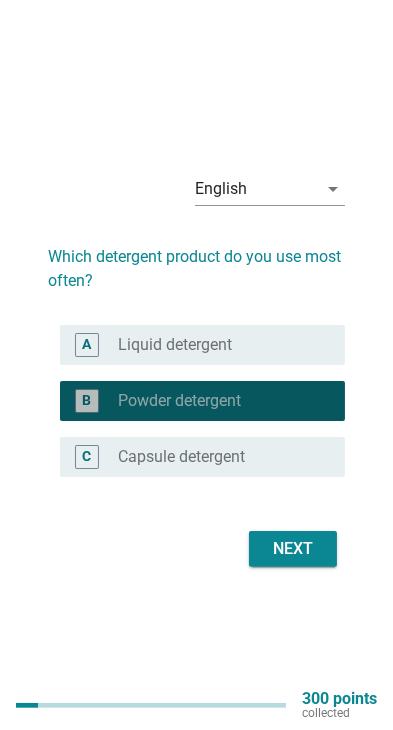 click on "radio_button_unchecked Capsule detergent" at bounding box center (215, 457) 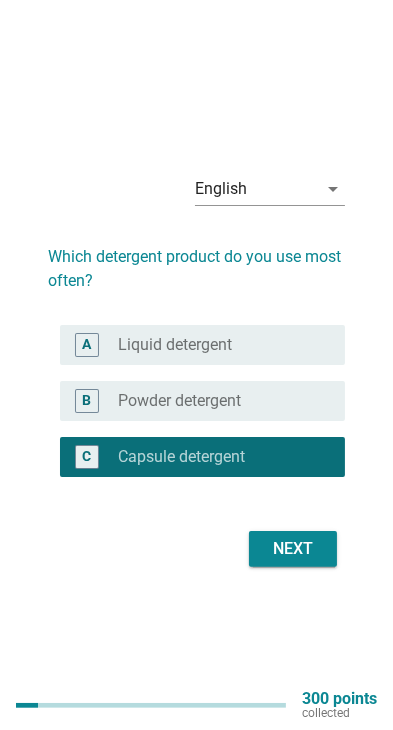 click on "radio_button_unchecked Powder detergent" at bounding box center [215, 401] 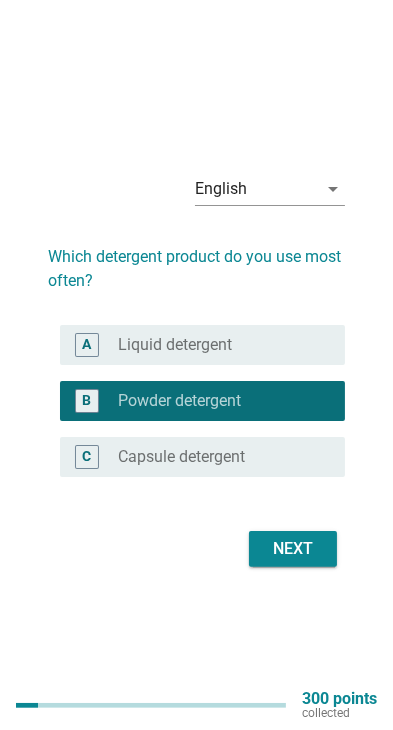 click on "English arrow_drop_down   Which detergent product do you use most often?     A     radio_button_unchecked Liquid detergent   B     radio_button_checked Powder detergent    C     radio_button_unchecked Capsule detergent     Next" at bounding box center (196, 365) 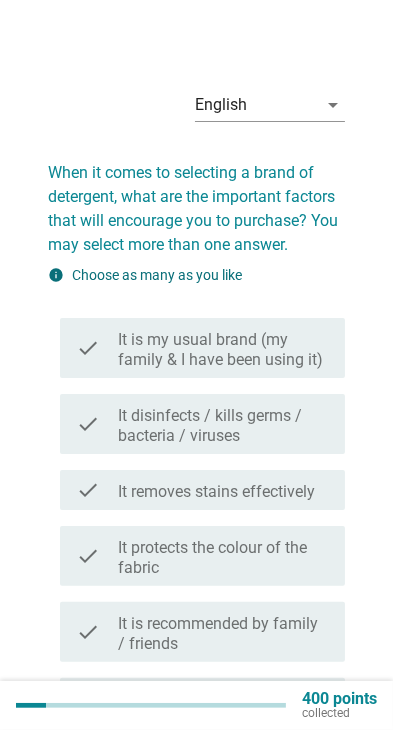 click on "It is my usual brand (my family & I have been using it)" at bounding box center (223, 350) 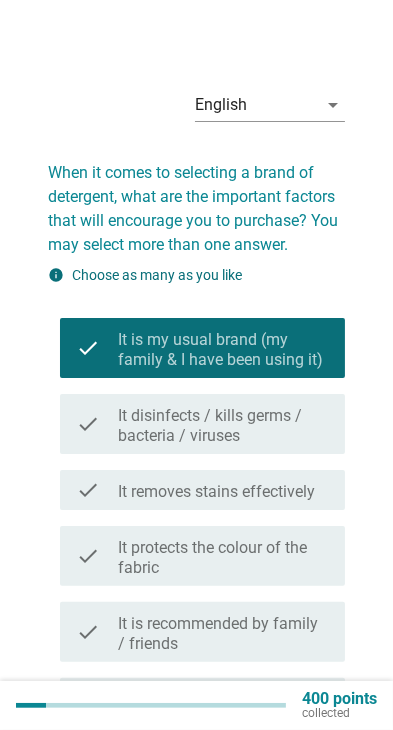 click on "It removes stains effectively" at bounding box center (216, 492) 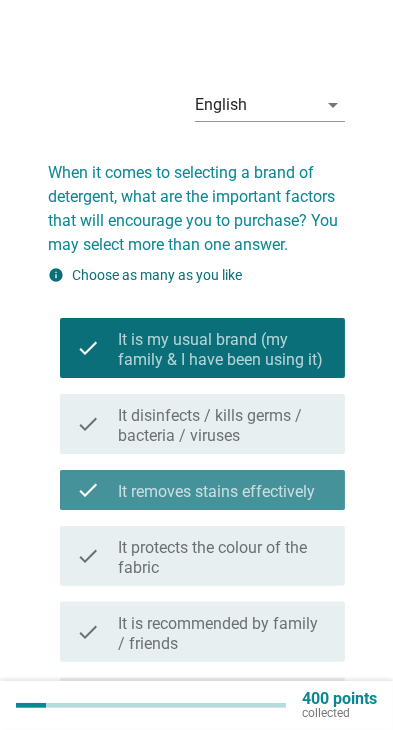click on "It protects the colour of the fabric" at bounding box center (223, 558) 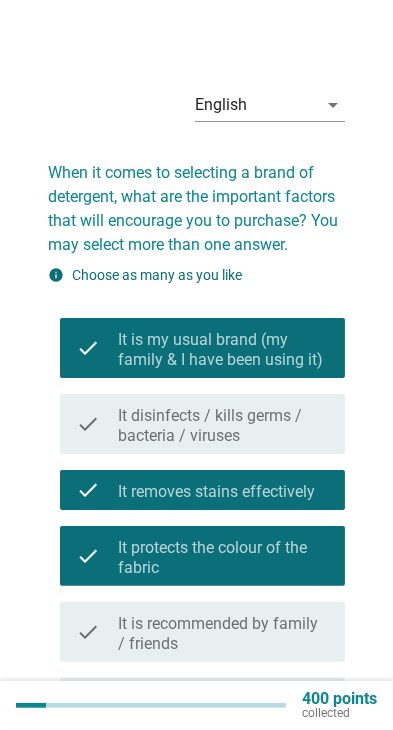 click on "It is recommended by family / friends" at bounding box center (223, 634) 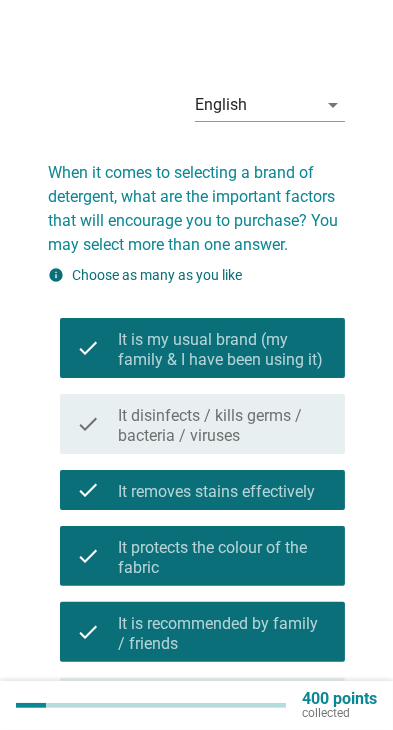 click on "Easily dissolves in water" at bounding box center (204, 700) 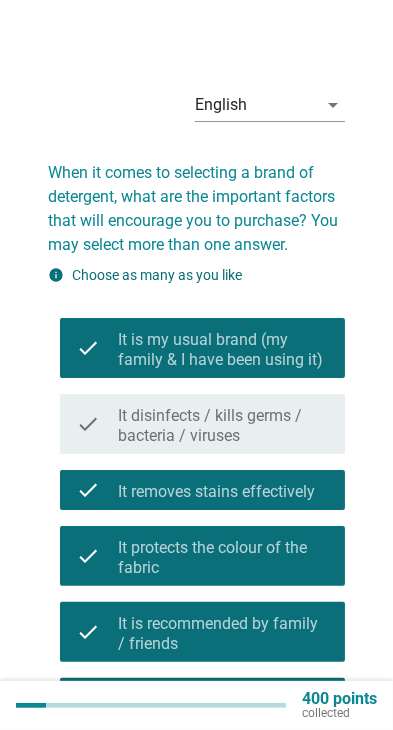 click on "It disinfects / kills germs / bacteria / viruses" at bounding box center (223, 426) 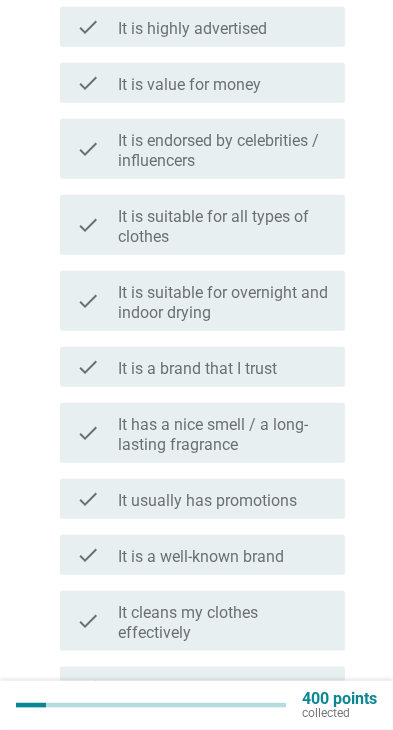 scroll, scrollTop: 1084, scrollLeft: 0, axis: vertical 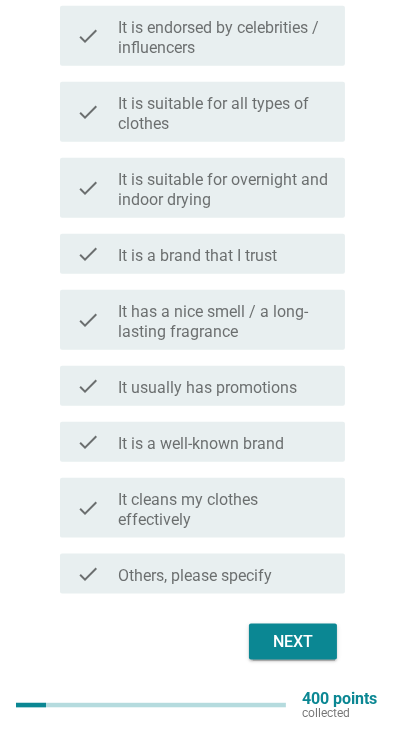 click on "Next" at bounding box center (293, 642) 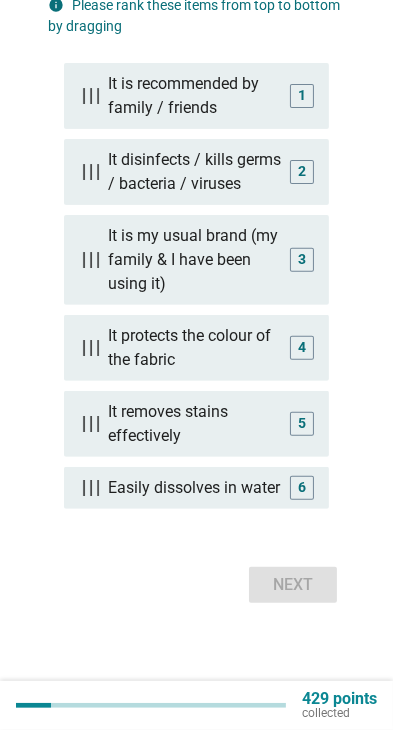 scroll, scrollTop: 0, scrollLeft: 0, axis: both 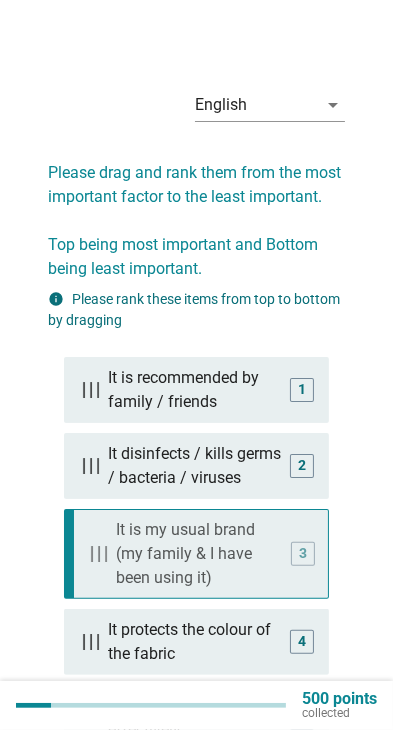type 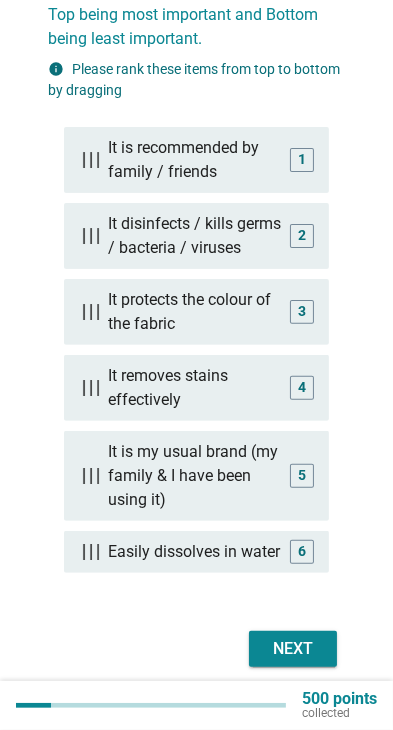scroll, scrollTop: 234, scrollLeft: 0, axis: vertical 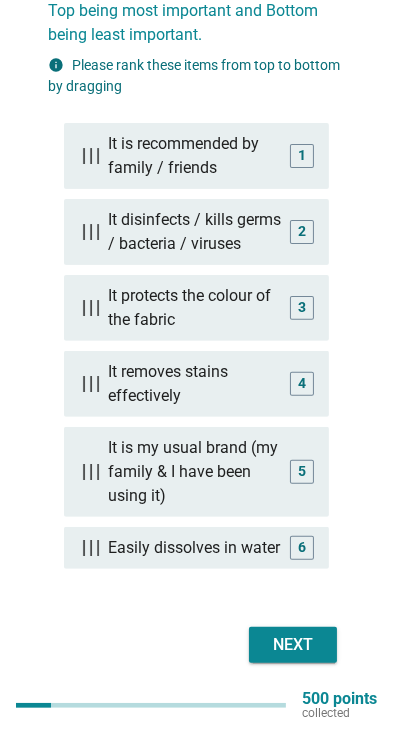 click on "Next" at bounding box center (293, 645) 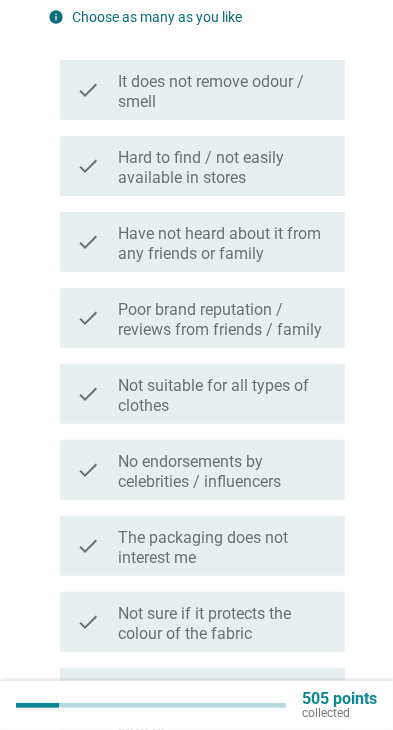 scroll, scrollTop: 0, scrollLeft: 0, axis: both 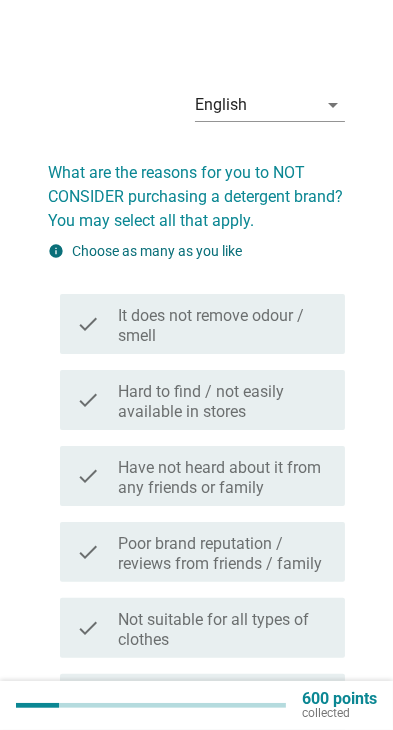 click on "Poor brand reputation / reviews from friends / family" at bounding box center (223, 554) 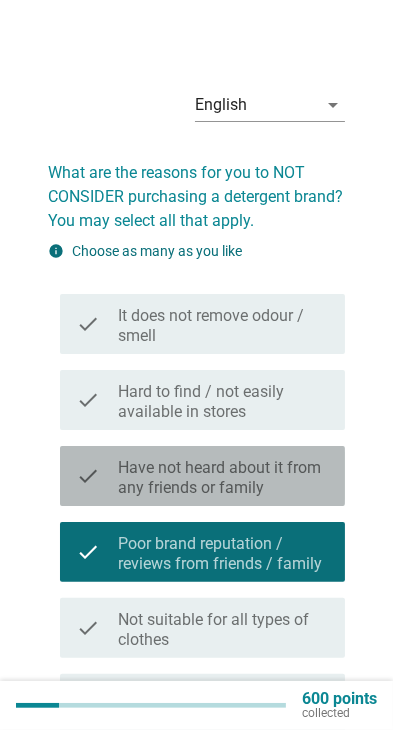 click on "Have not heard about it from any friends or family" at bounding box center (223, 478) 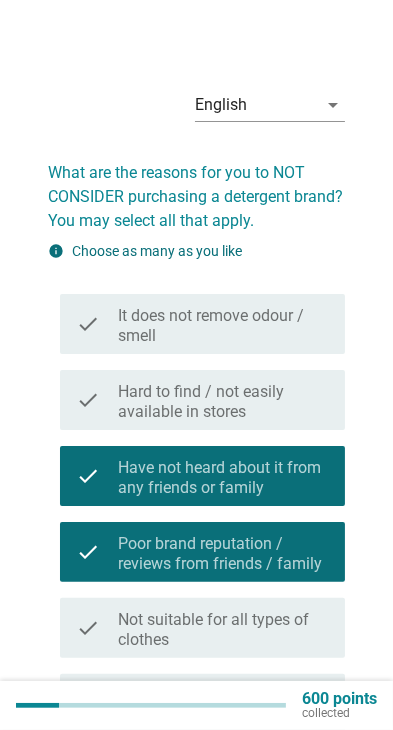 click on "check     check_box_outline_blank It does not remove odour / smell" at bounding box center (202, 324) 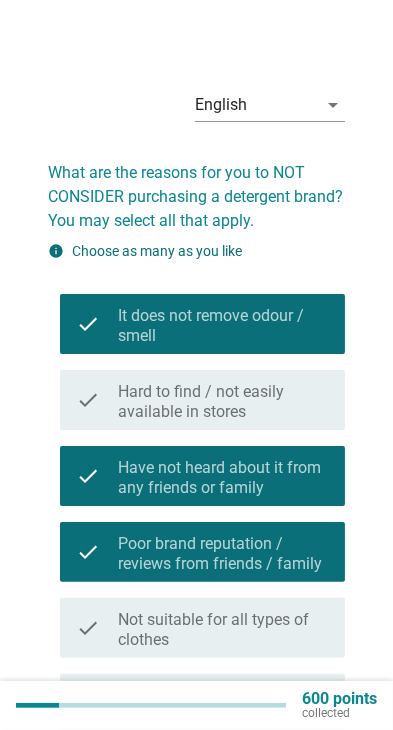 click on "It does not remove odour / smell" at bounding box center (223, 326) 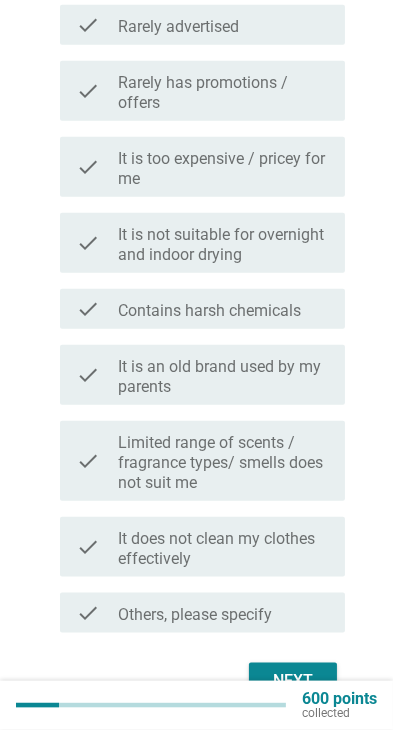 scroll, scrollTop: 1108, scrollLeft: 0, axis: vertical 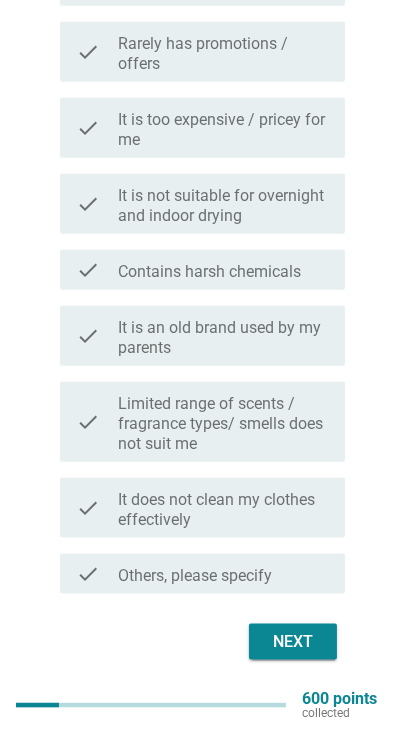 click on "Next" at bounding box center (293, 642) 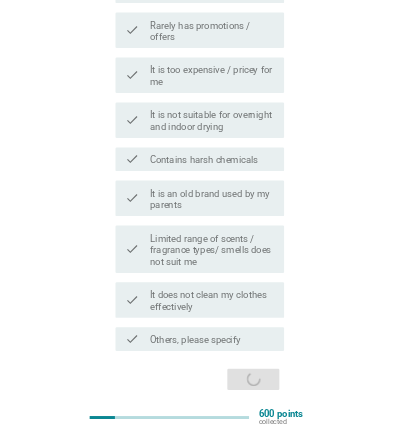 scroll, scrollTop: 0, scrollLeft: 0, axis: both 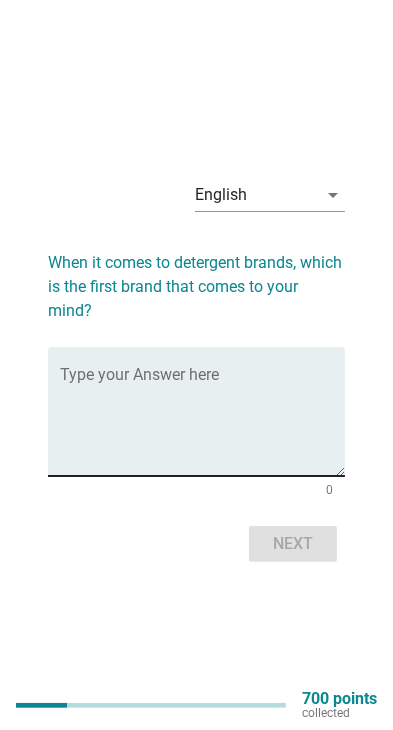 click at bounding box center [202, 423] 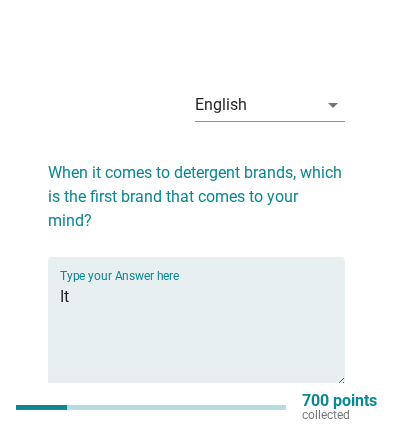 type on "Its" 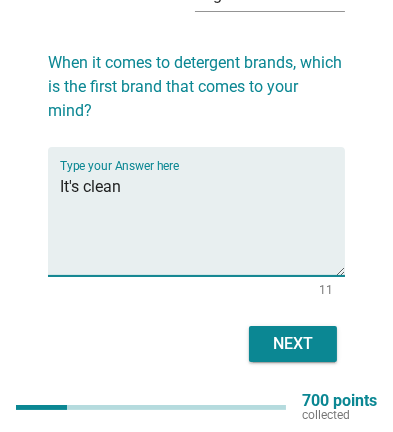 type on "It's clean" 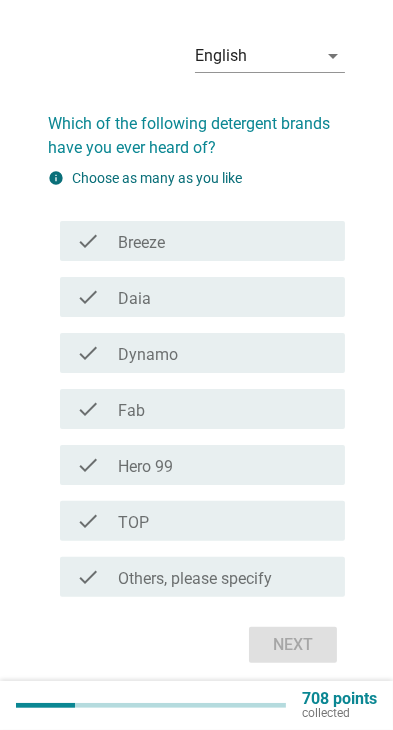 scroll, scrollTop: 0, scrollLeft: 0, axis: both 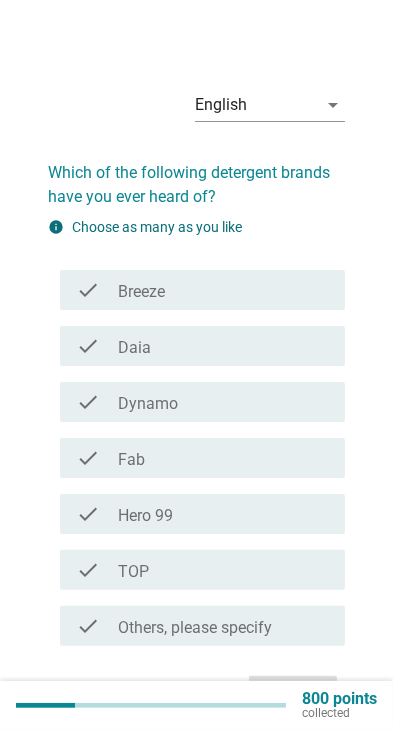 click on "check_box_outline_blank Dynamo" at bounding box center [223, 402] 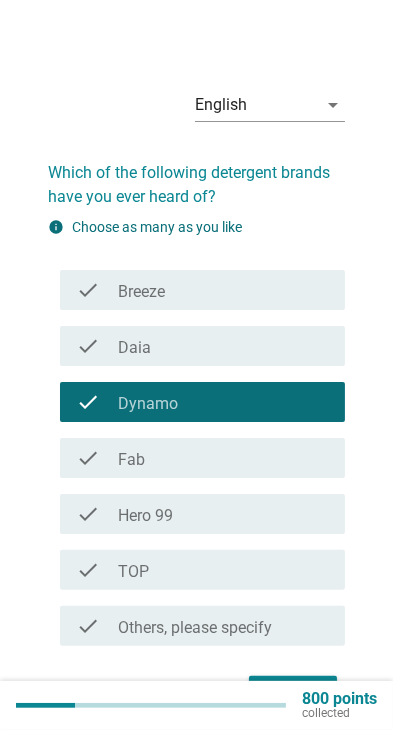 click on "check_box_outline_blank TOP" at bounding box center (223, 570) 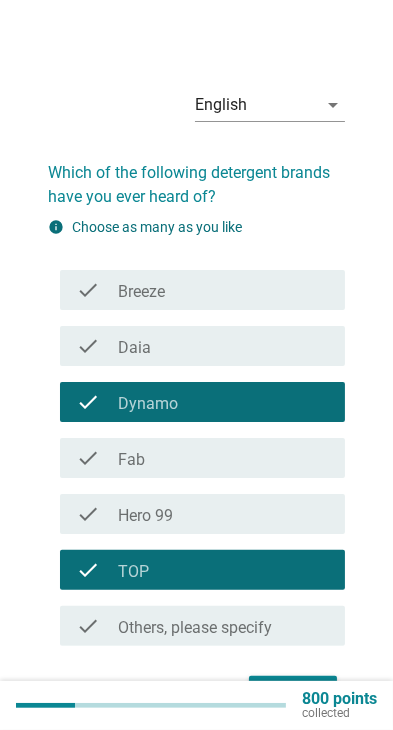 click on "Next" at bounding box center (293, 694) 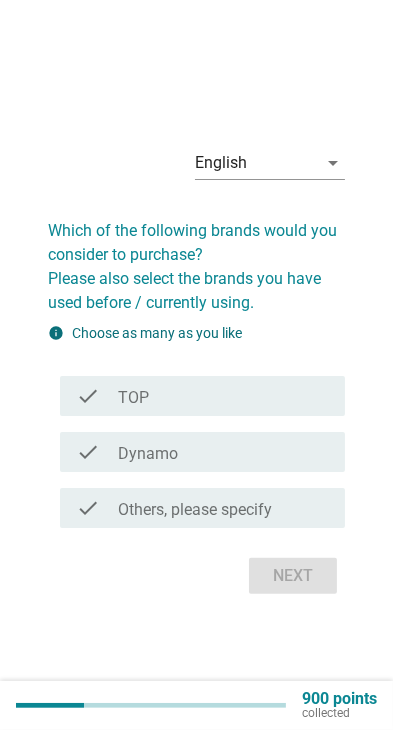 scroll, scrollTop: 49, scrollLeft: 0, axis: vertical 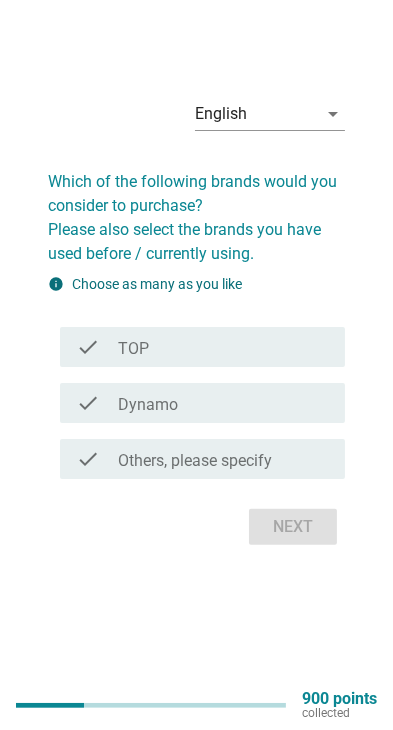click on "check_box_outline_blank TOP" at bounding box center (223, 347) 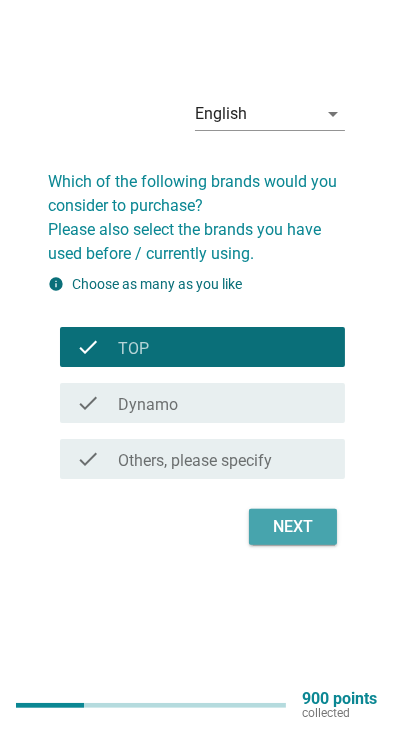 click on "Next" at bounding box center [293, 527] 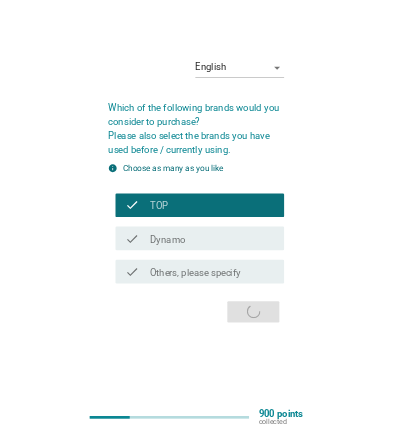 scroll, scrollTop: 0, scrollLeft: 0, axis: both 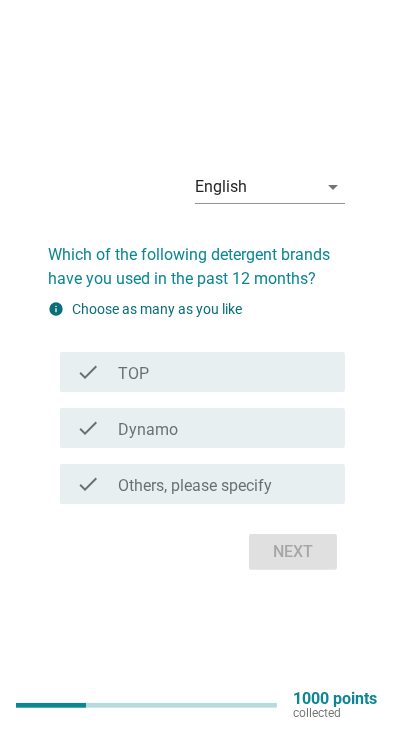 click on "Others, please specify" at bounding box center [195, 486] 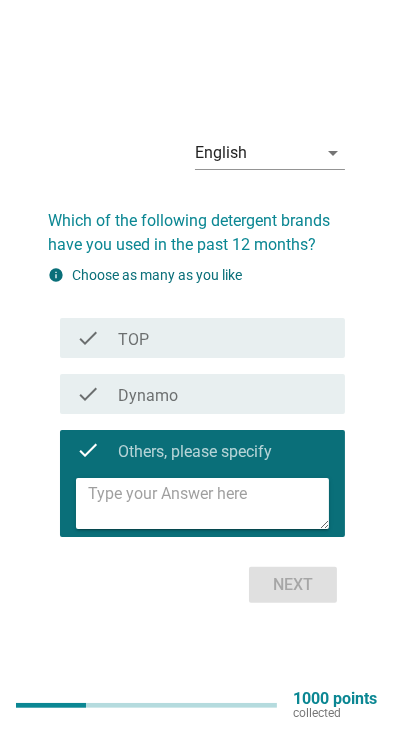 click at bounding box center [208, 503] 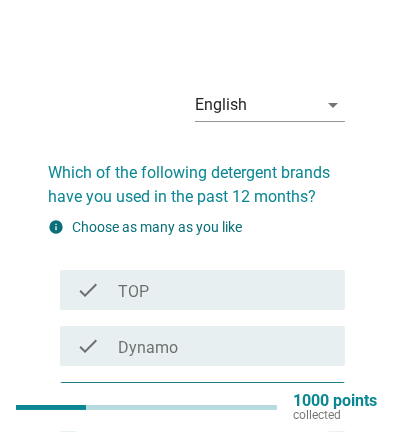 type on "Its" 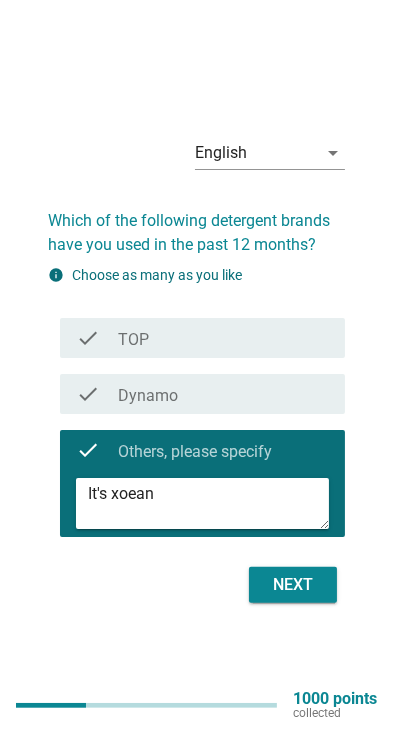 click on "It's xoean" at bounding box center [208, 503] 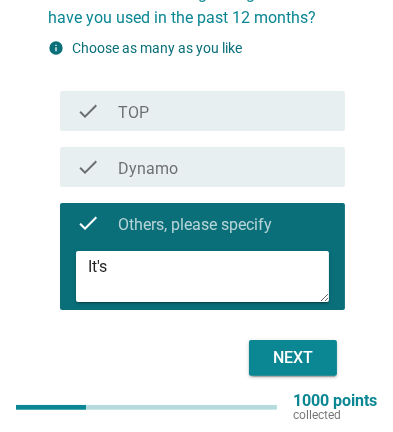 scroll, scrollTop: 194, scrollLeft: 0, axis: vertical 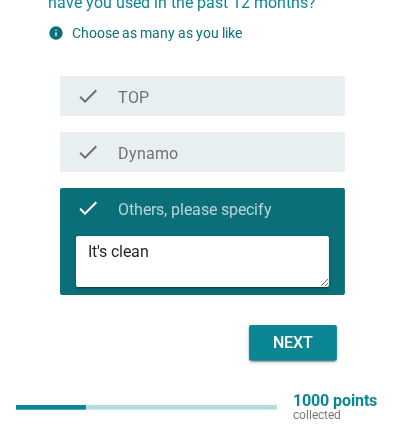 type on "It's clean" 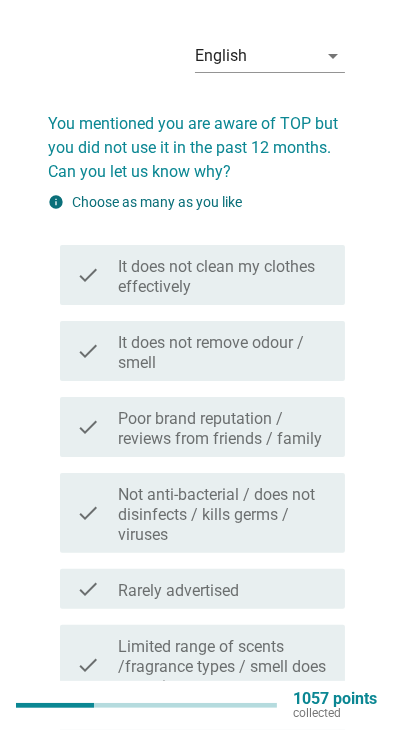 scroll, scrollTop: 0, scrollLeft: 0, axis: both 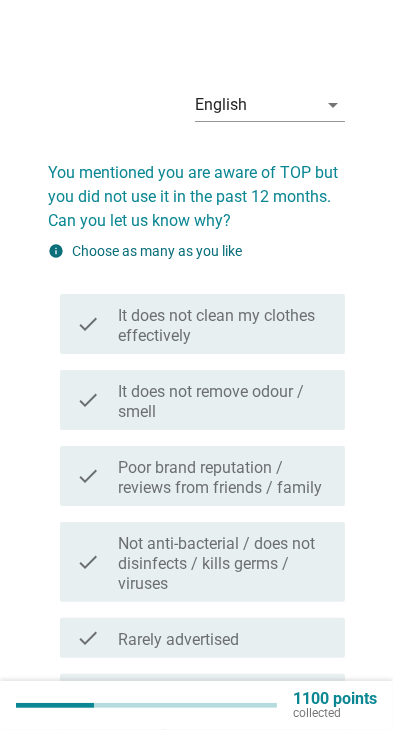 click on "It does not clean my clothes effectively" at bounding box center [223, 326] 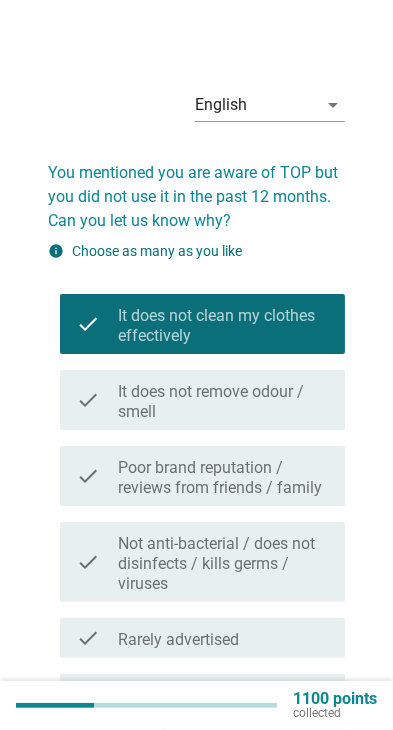 click on "Poor brand reputation / reviews from friends / family" at bounding box center (223, 478) 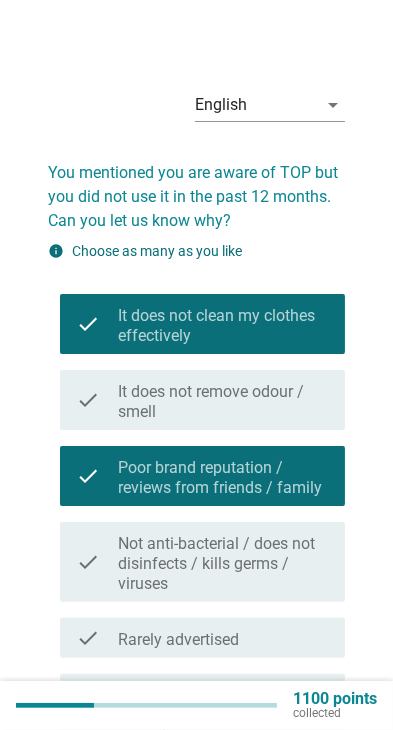 click on "Poor brand reputation / reviews from friends / family" at bounding box center (223, 478) 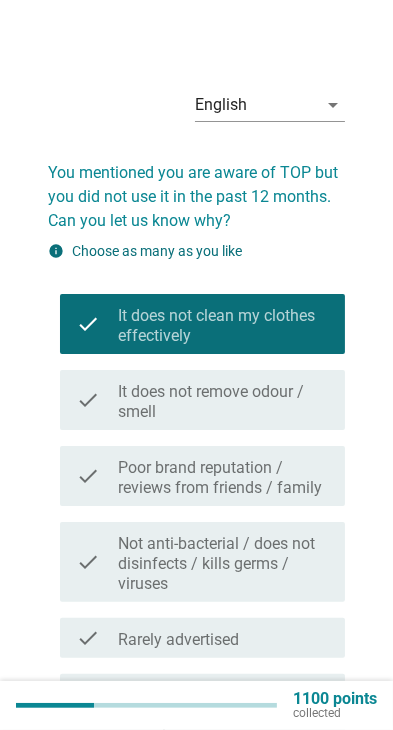 click on "It does not clean my clothes effectively" at bounding box center [223, 326] 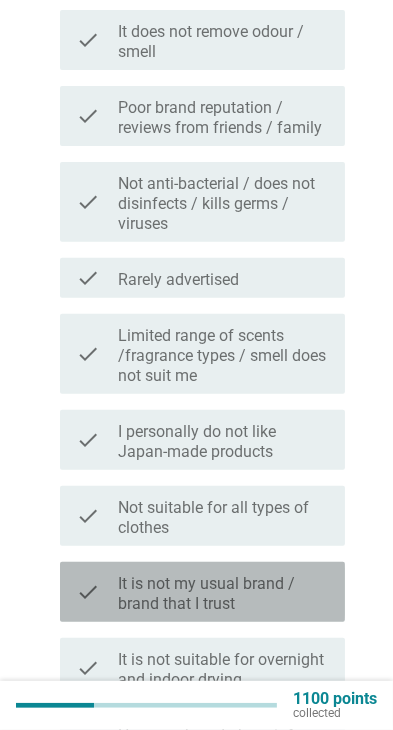 scroll, scrollTop: 417, scrollLeft: 0, axis: vertical 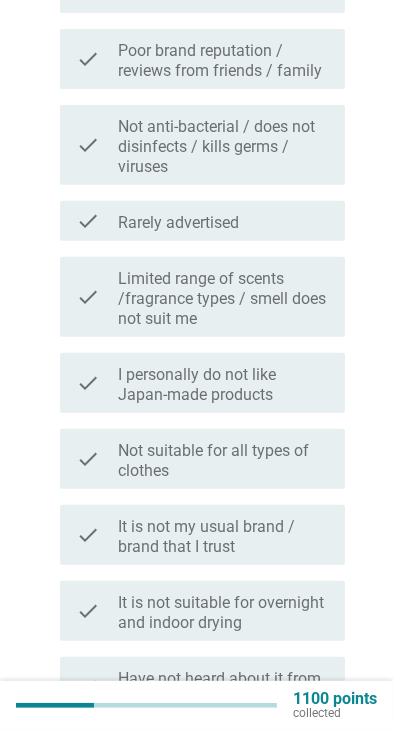 click on "I personally do not like Japan-made products" at bounding box center [223, 385] 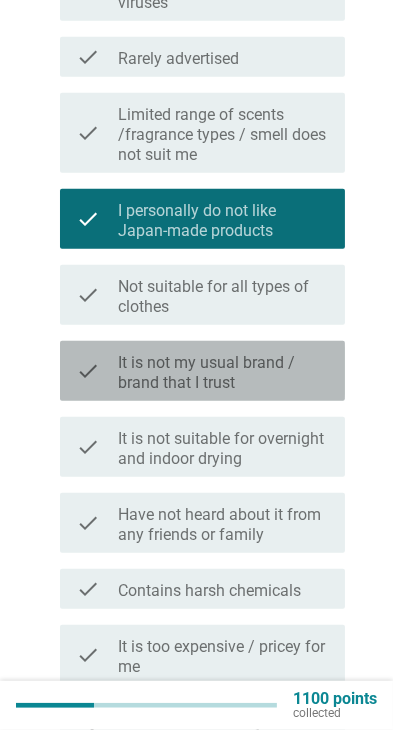 scroll, scrollTop: 584, scrollLeft: 0, axis: vertical 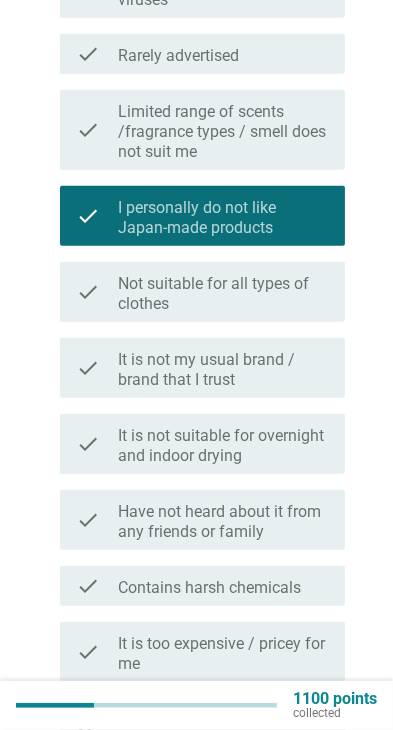 click on "Have not heard about it from any friends or family" at bounding box center [223, 522] 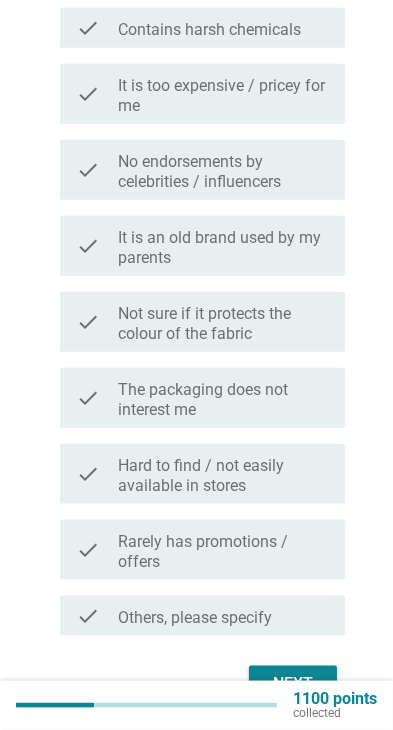 scroll, scrollTop: 1184, scrollLeft: 0, axis: vertical 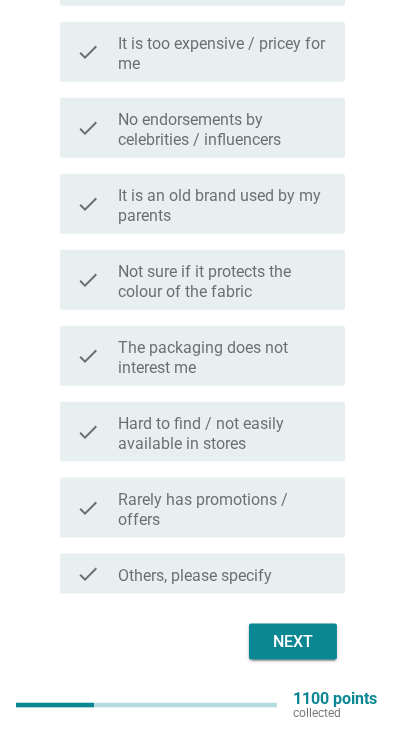 click on "Next" at bounding box center [293, 642] 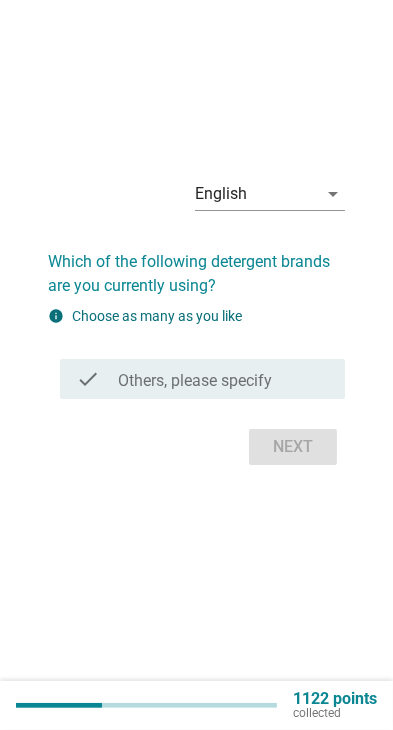 scroll, scrollTop: 0, scrollLeft: 0, axis: both 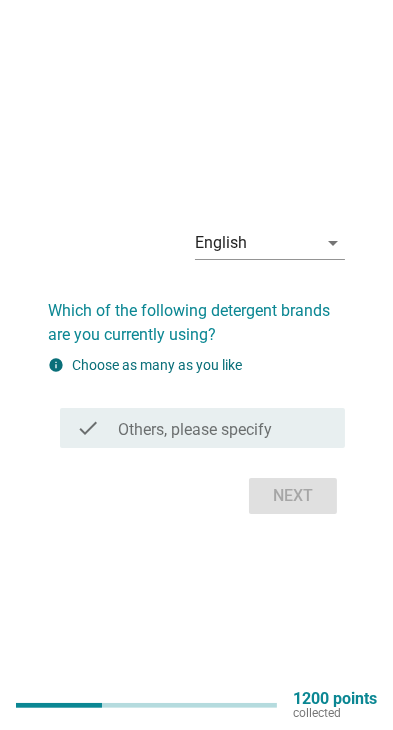 click on "check     check_box Others, please specify" at bounding box center (202, 428) 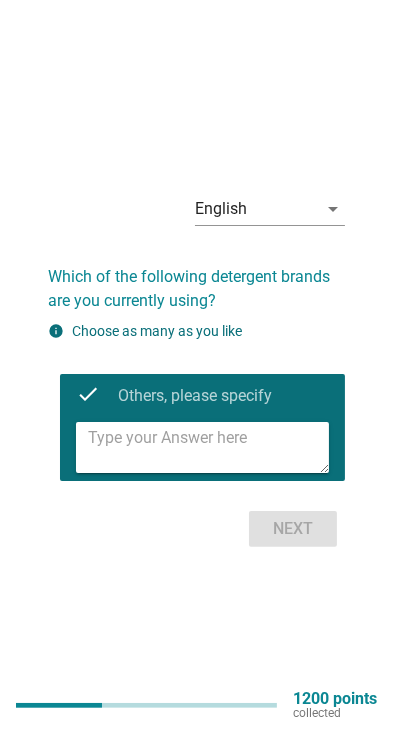 click at bounding box center (208, 447) 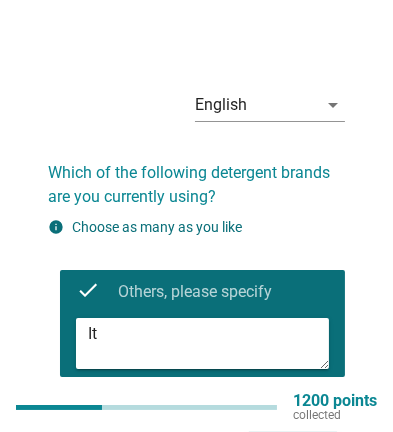 type on "Its" 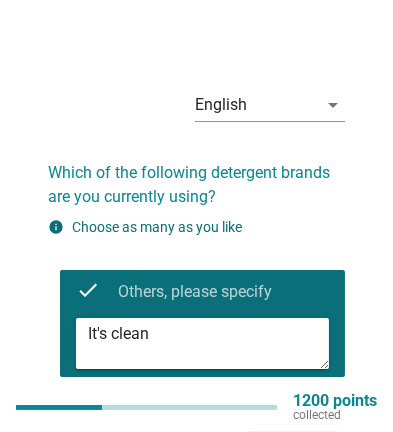 type on "It's clean" 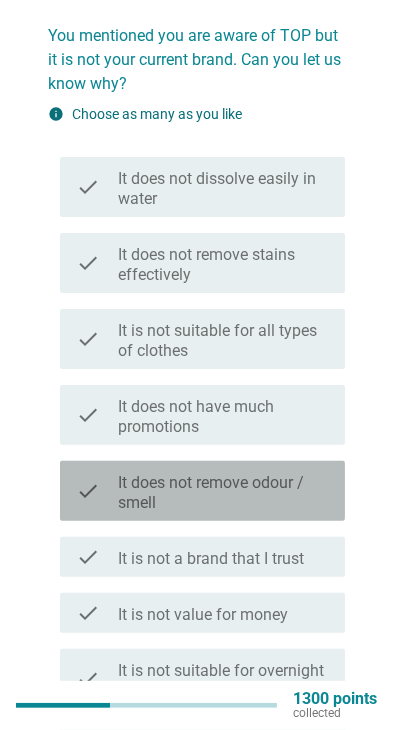 scroll, scrollTop: 137, scrollLeft: 0, axis: vertical 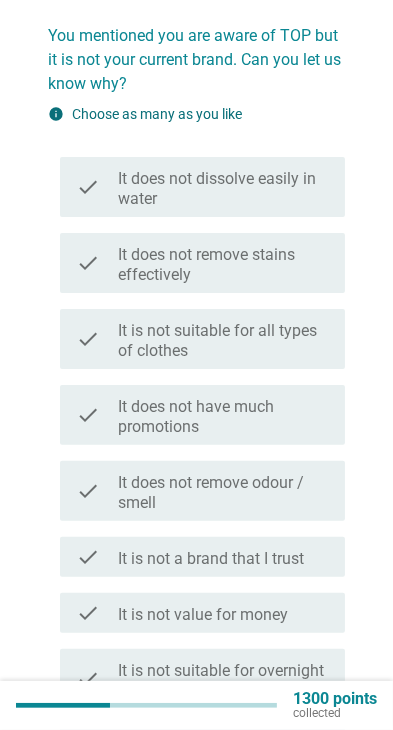 click on "check     check_box_outline_blank It is not a brand that I trust" at bounding box center (202, 557) 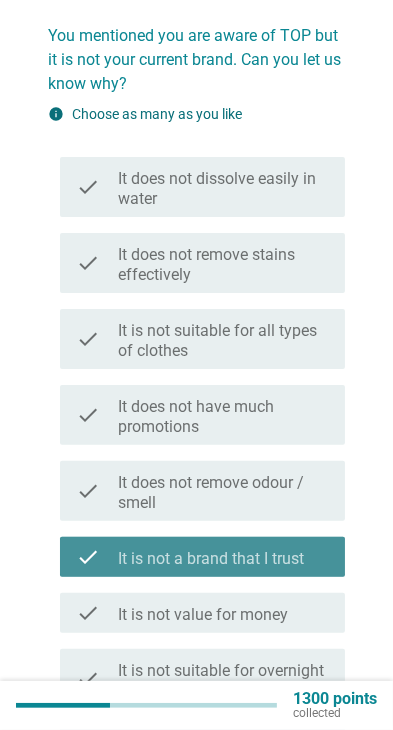 click on "It does not have much promotions" at bounding box center [223, 417] 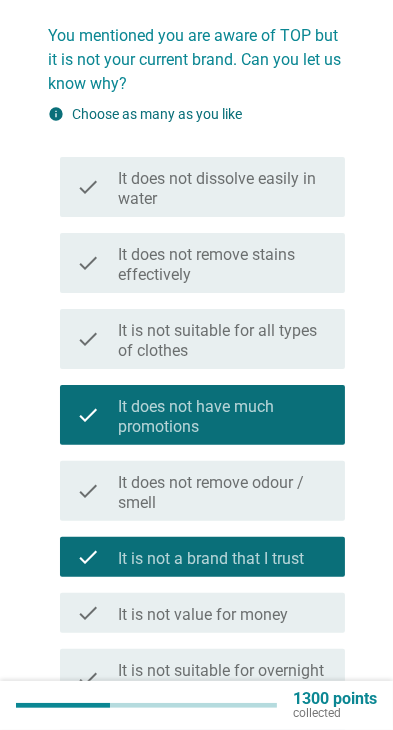 click on "It does not remove odour / smell" at bounding box center (223, 493) 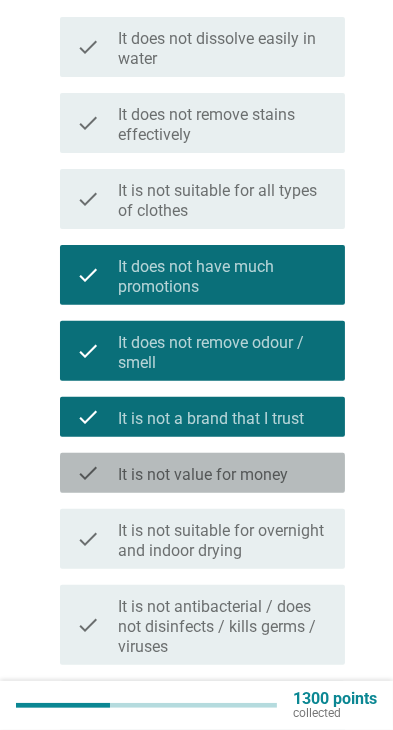 scroll, scrollTop: 896, scrollLeft: 0, axis: vertical 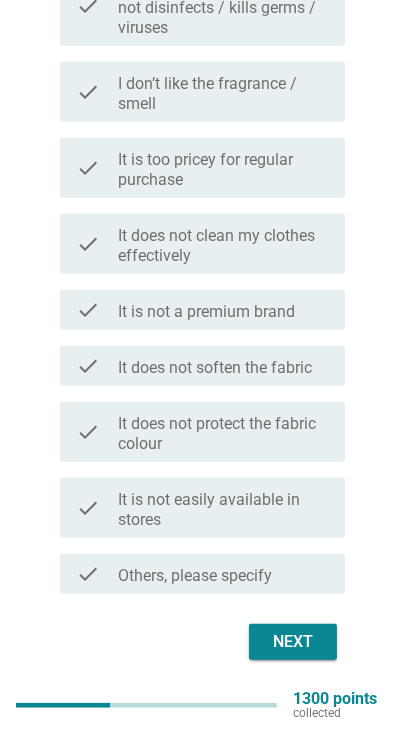 click on "Next" at bounding box center (293, 642) 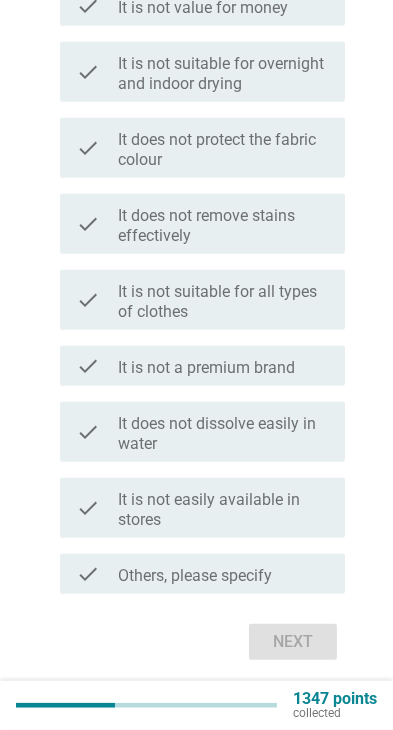 scroll, scrollTop: 0, scrollLeft: 0, axis: both 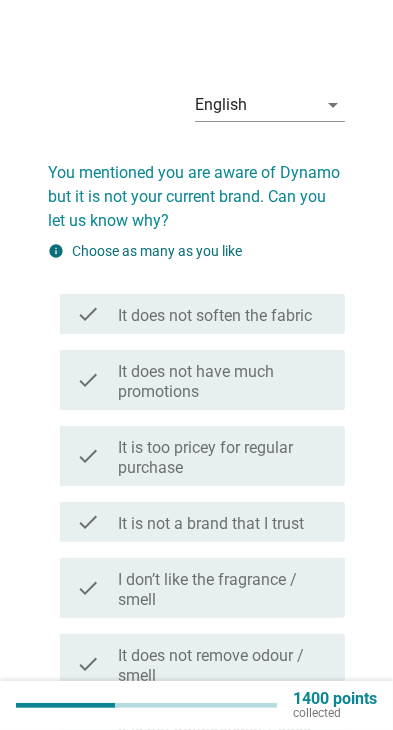 click on "It is too pricey for regular purchase" at bounding box center [223, 458] 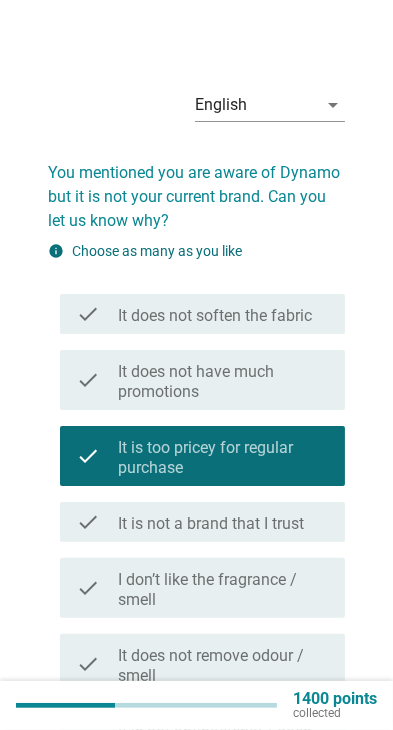 click on "It is not a brand that I trust" at bounding box center (211, 524) 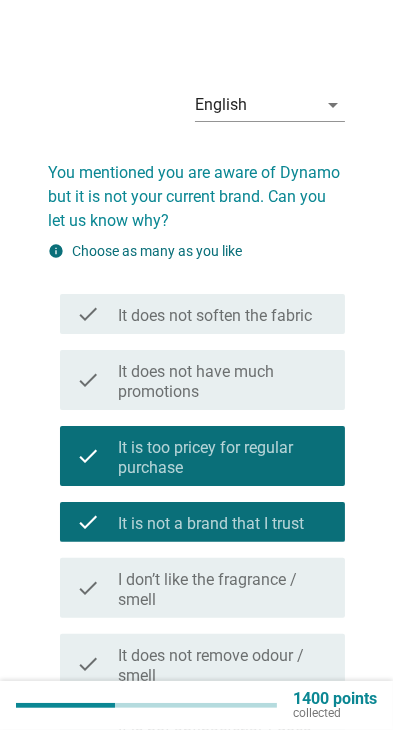 click on "It does not remove odour / smell" at bounding box center [223, 666] 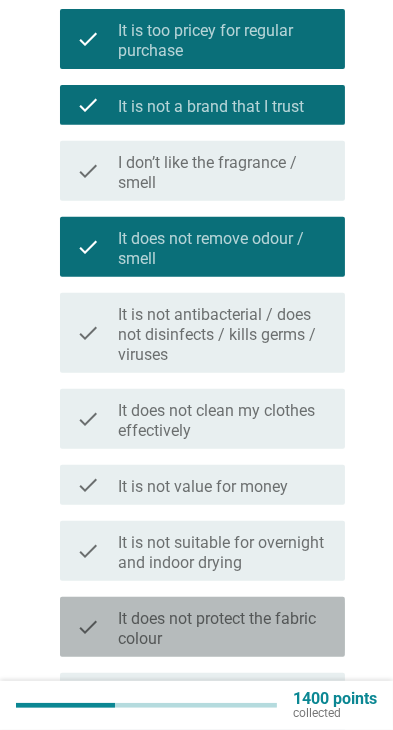 scroll, scrollTop: 896, scrollLeft: 0, axis: vertical 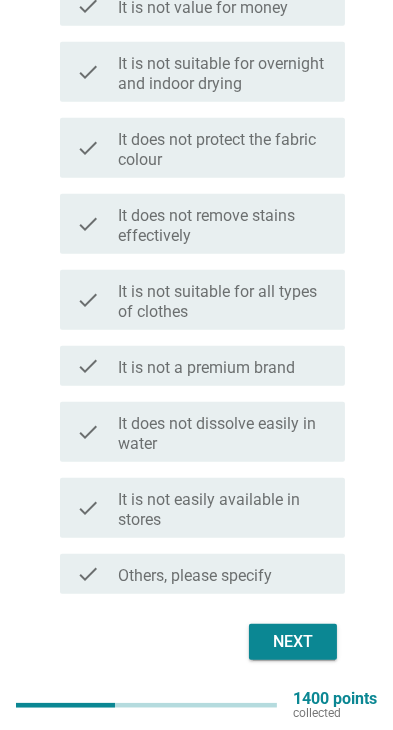 click on "Next" at bounding box center [293, 642] 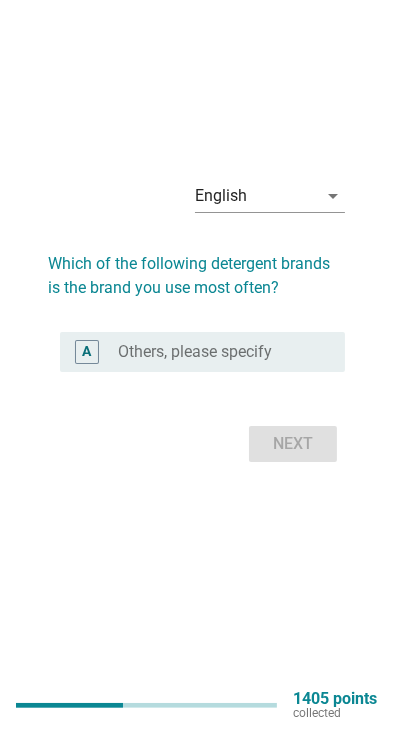 scroll, scrollTop: 0, scrollLeft: 0, axis: both 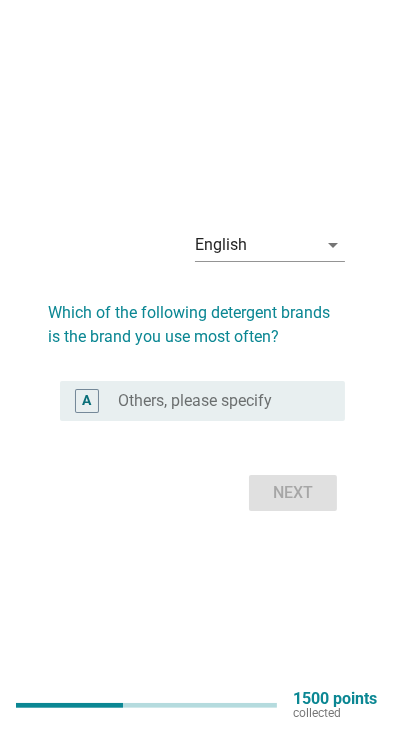click on "radio_button_unchecked Others, please specify" at bounding box center [215, 401] 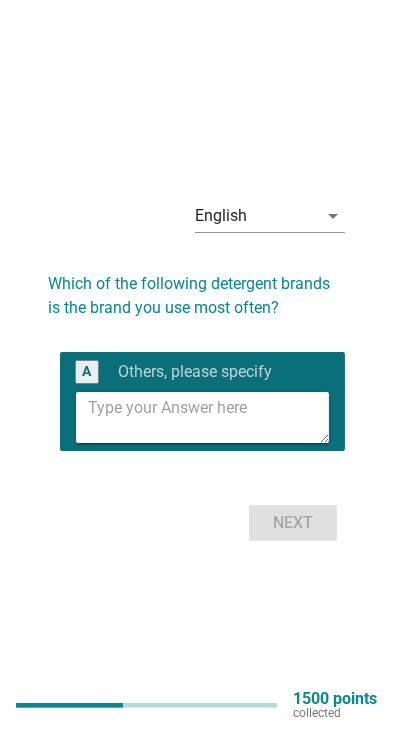 click at bounding box center [208, 417] 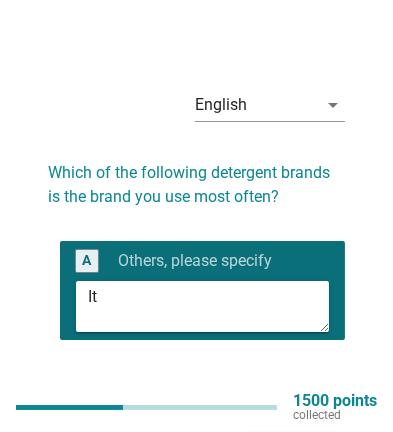 type on "Its" 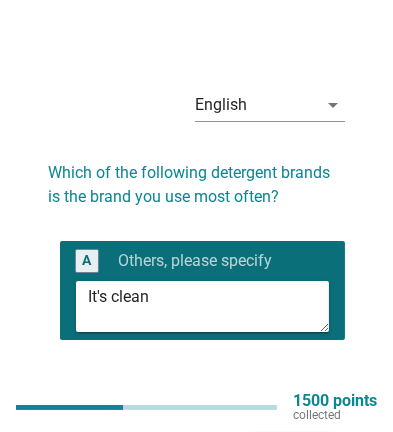 type on "It's clean" 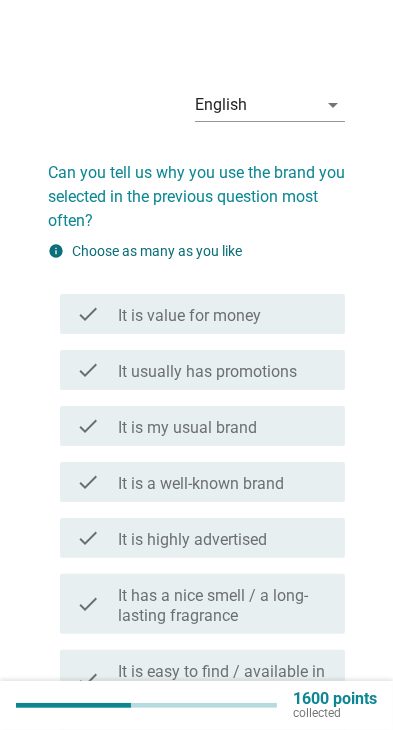 click on "check_box_outline_blank It is value for money" at bounding box center [223, 314] 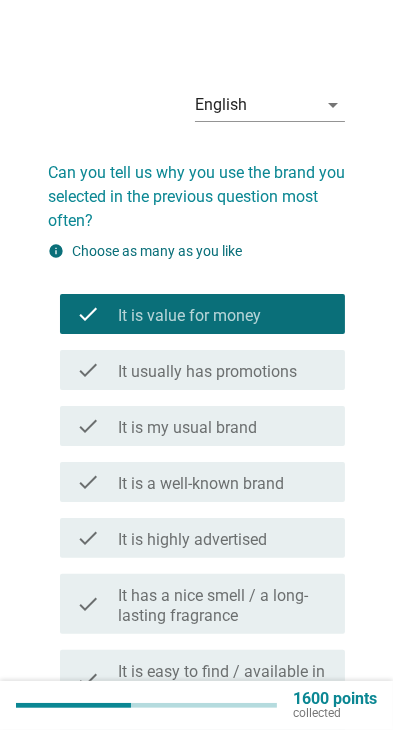 click on "It usually has promotions" at bounding box center [207, 372] 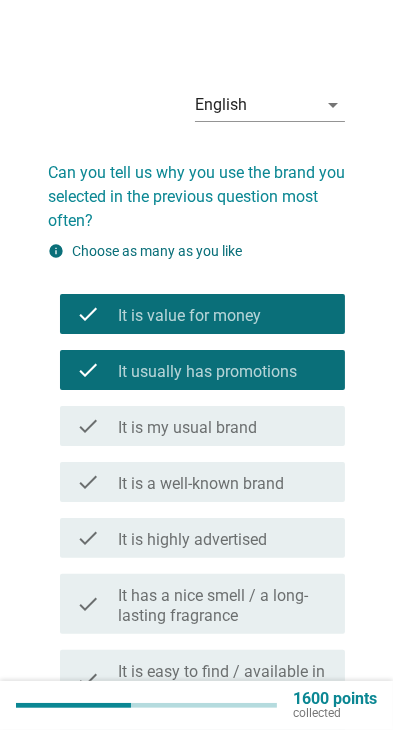 click on "It has a nice smell / a long-lasting fragrance" at bounding box center (223, 606) 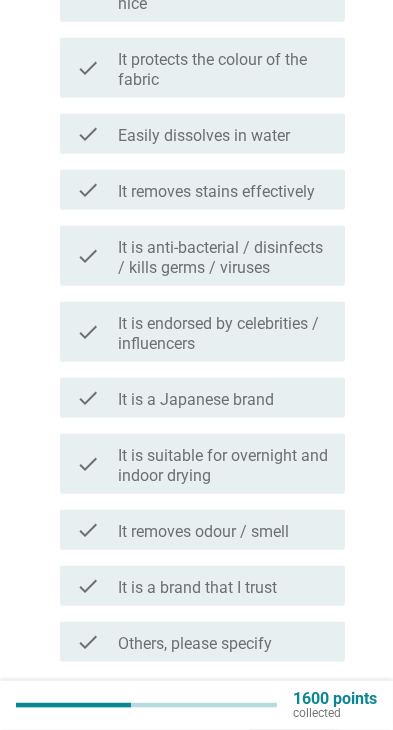 scroll, scrollTop: 1060, scrollLeft: 0, axis: vertical 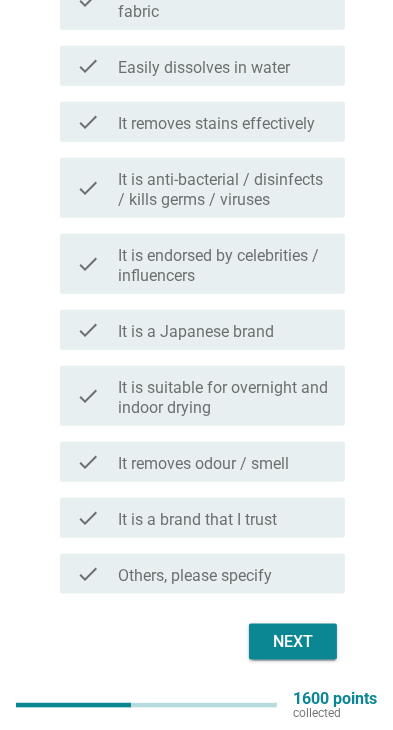 click on "English arrow_drop_down   Can you tell us why you use the brand you selected in the previous question most often?     info   Choose as many as you like   check     check_box_outline_blank It is value for money   check     check_box It usually has promotions   check     check_box_outline_blank It is my usual brand   check     check_box_outline_blank It is a well-known brand   check     check_box_outline_blank It is highly advertised   check     check_box It has a nice smell / a long-lasting fragrance   check     check_box_outline_blank It is easy to find / available in stores   check     check_box_outline_blank It is recommended by friends / family   check     check_box_outline_blank It cleans my clothes effectively   check     check_box_outline_blank It is suitable for all types of clothes   check     check_box_outline_blank The packaging is practical / nice   check     check_box_outline_blank It protects the colour of the fabric   check     check_box_outline_blank Easily dissolves in water   check" at bounding box center [196, -161] 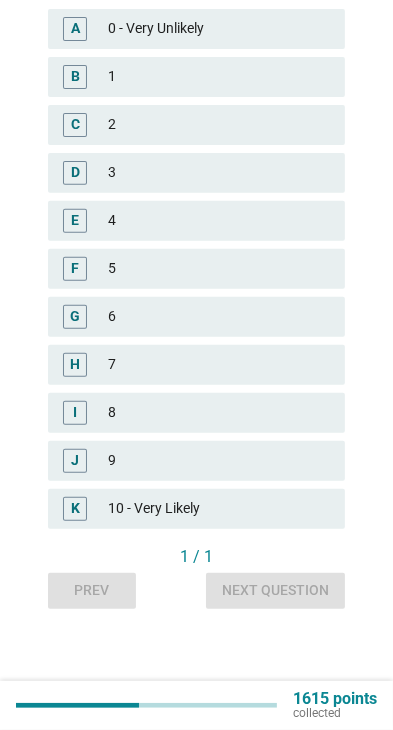 scroll, scrollTop: 0, scrollLeft: 0, axis: both 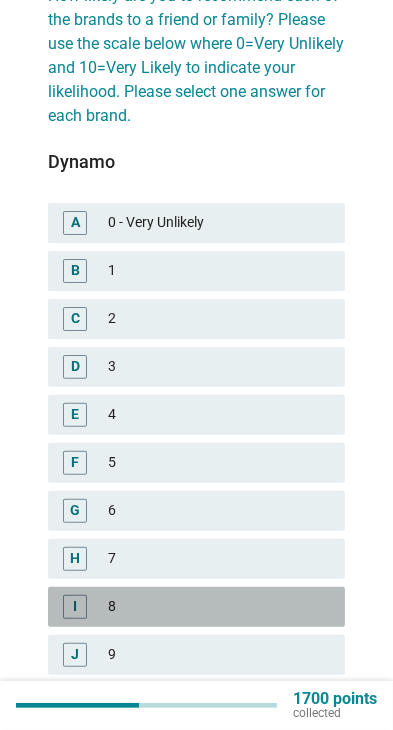 click on "8" at bounding box center (218, 607) 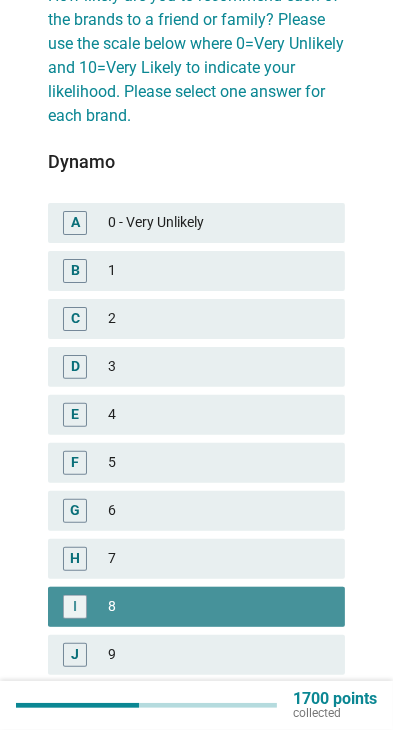 scroll, scrollTop: 314, scrollLeft: 0, axis: vertical 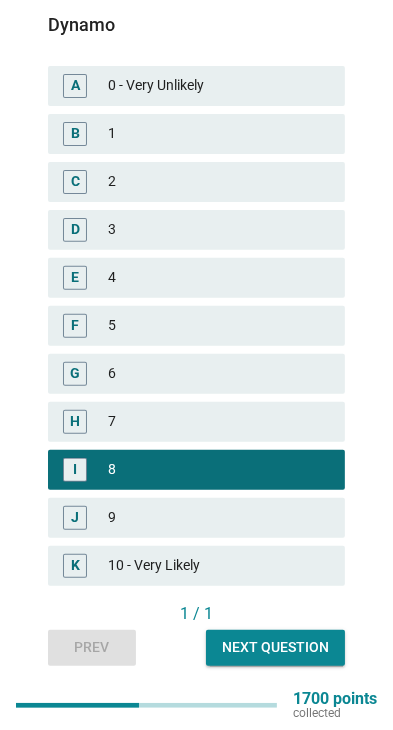 click on "Next question" at bounding box center (275, 647) 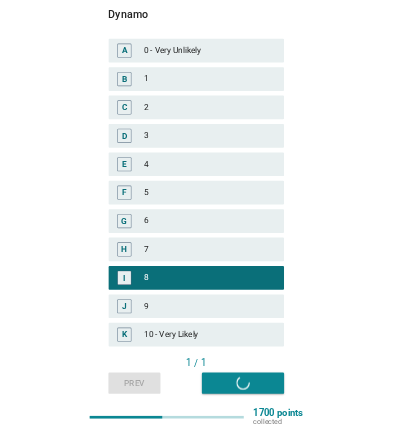 scroll, scrollTop: 0, scrollLeft: 0, axis: both 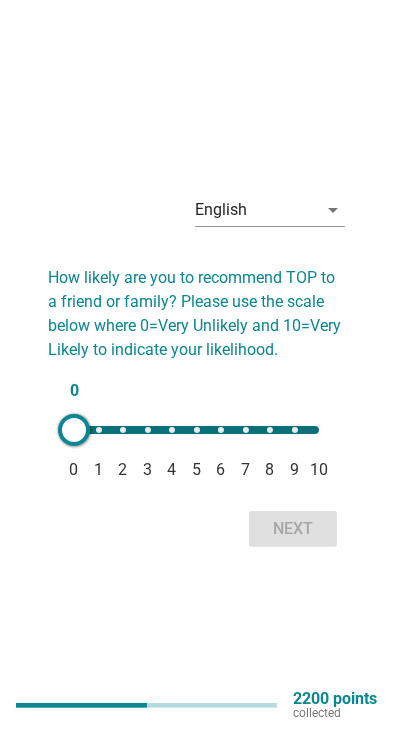 click on "8" at bounding box center [270, 470] 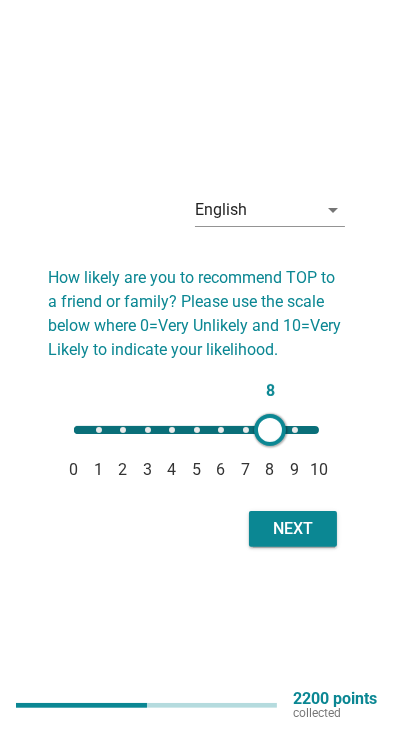 click on "Next" at bounding box center [293, 529] 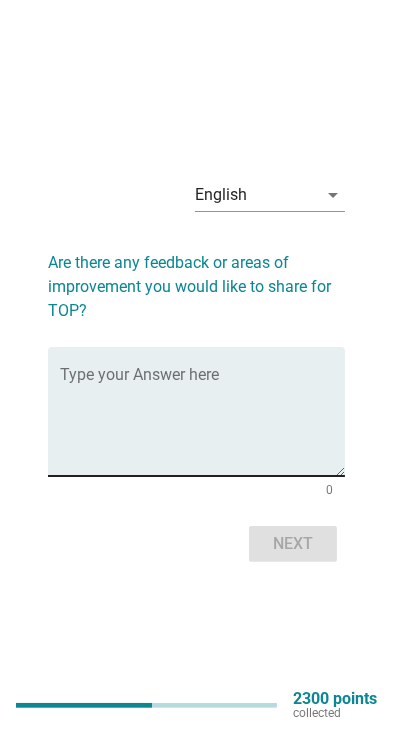 click at bounding box center [202, 423] 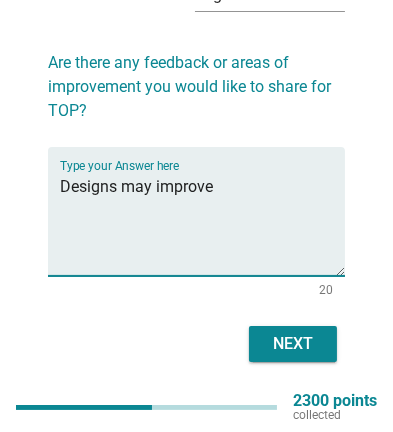 type on "Designs may improve" 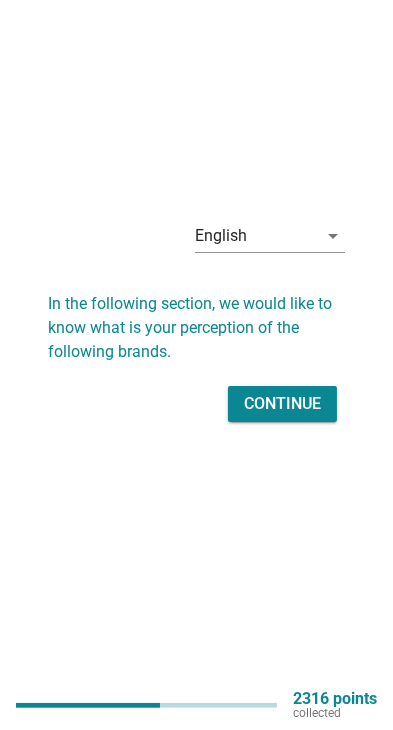 scroll, scrollTop: 0, scrollLeft: 0, axis: both 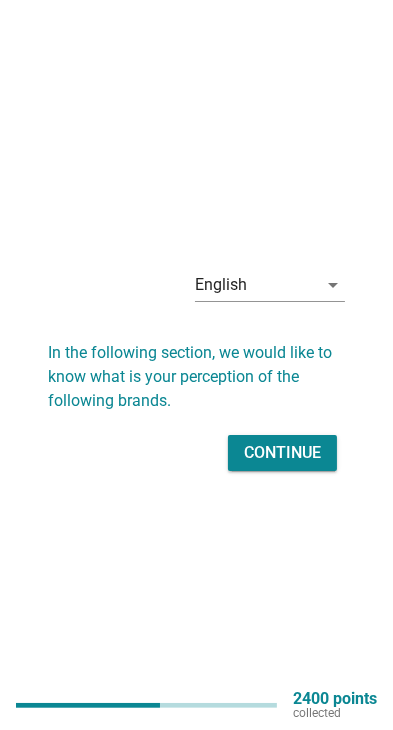 click on "Continue" at bounding box center [282, 453] 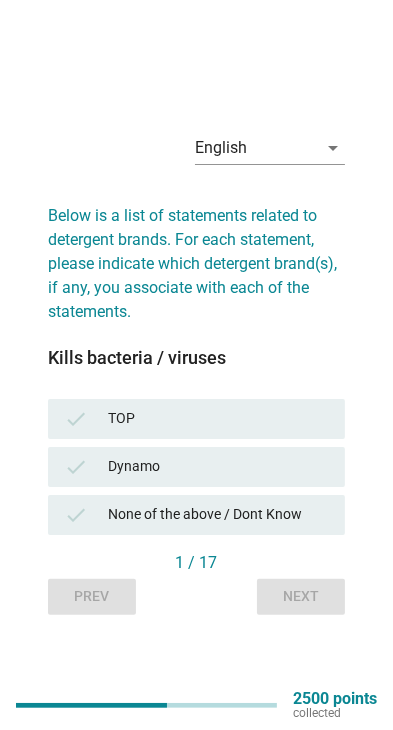 click on "TOP" at bounding box center [218, 419] 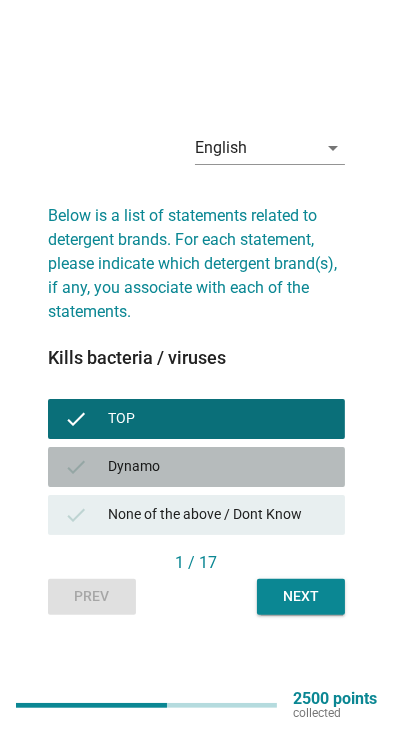 click on "Dynamo" at bounding box center (218, 467) 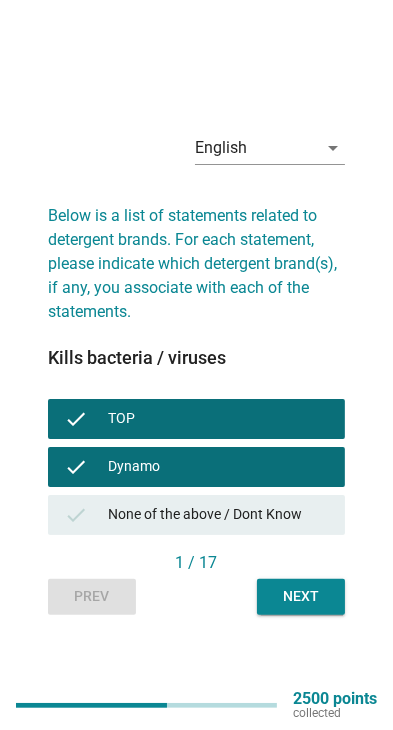 click on "Next" at bounding box center (301, 596) 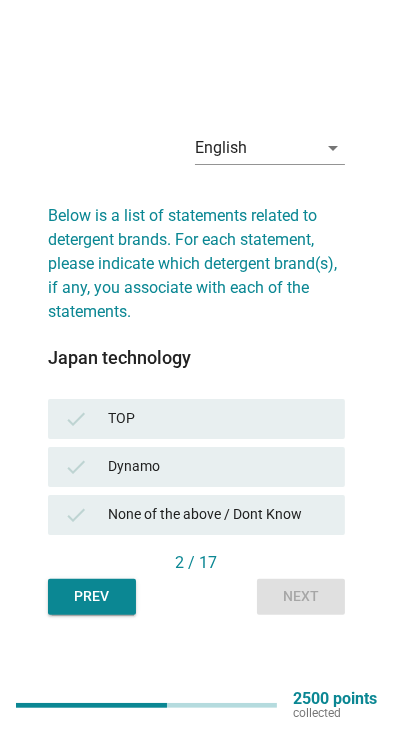 click on "Dynamo" at bounding box center (218, 467) 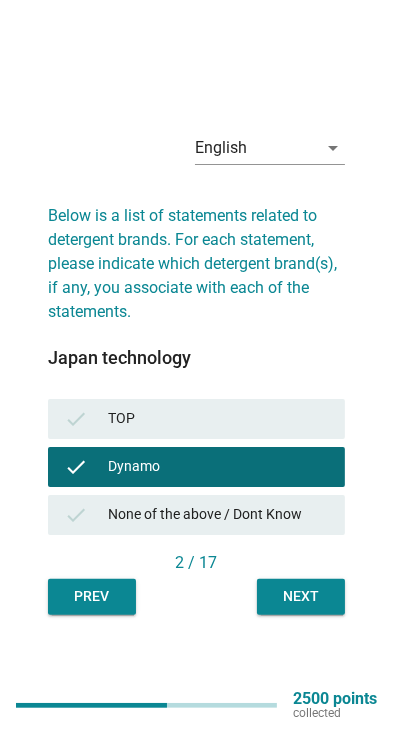 click on "Next" at bounding box center [301, 597] 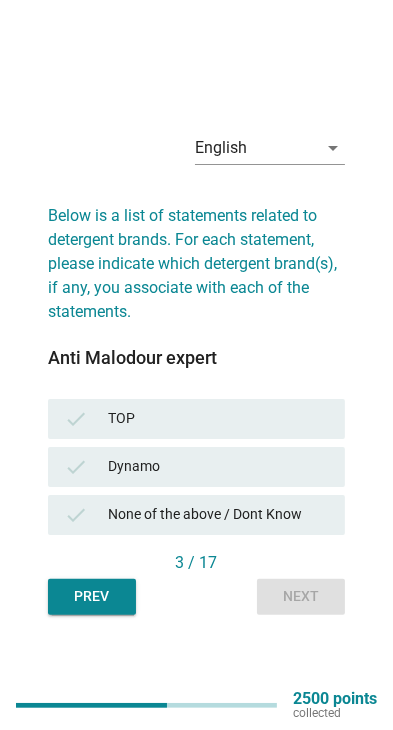 click on "TOP" at bounding box center (218, 419) 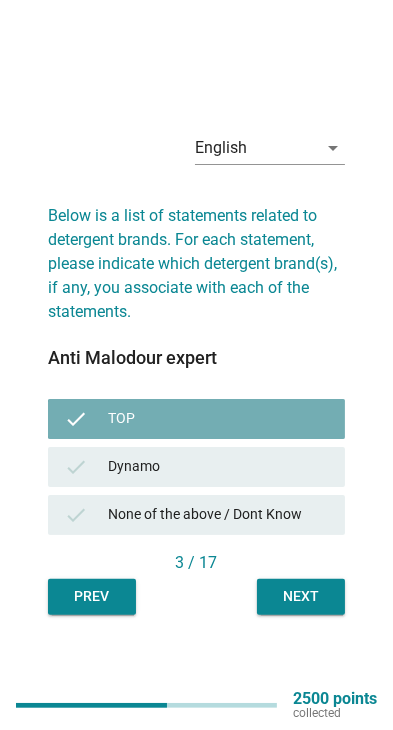 click on "Dynamo" at bounding box center (218, 467) 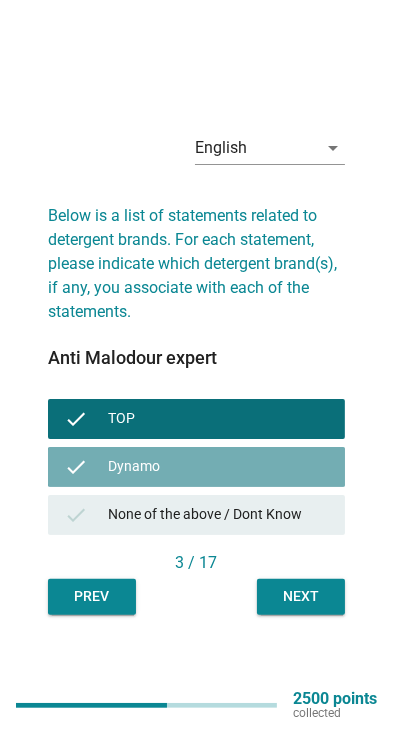 click on "Next" at bounding box center (301, 596) 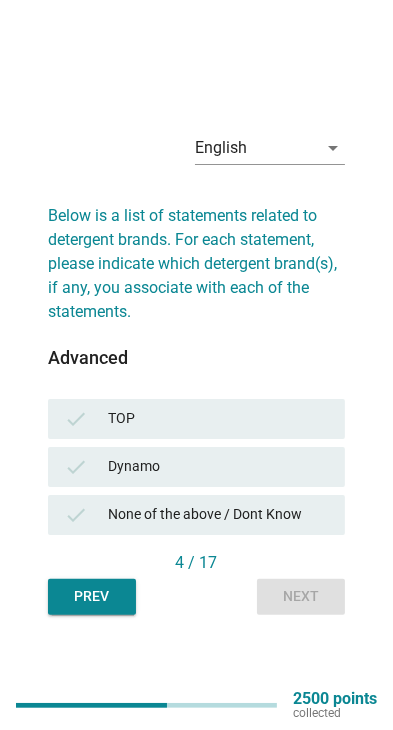 click on "Dynamo" at bounding box center (218, 467) 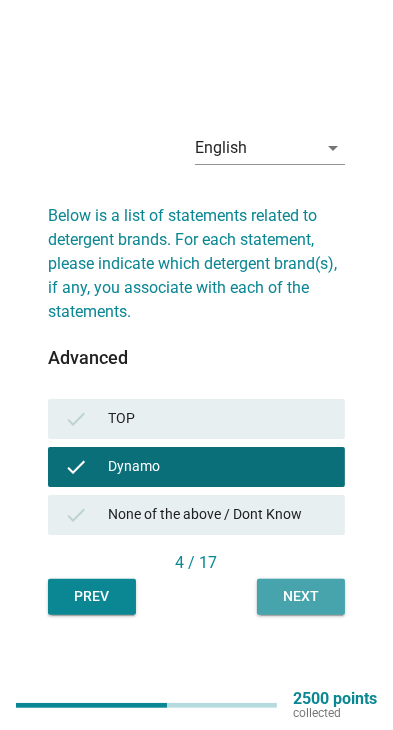 click on "Next" at bounding box center (301, 596) 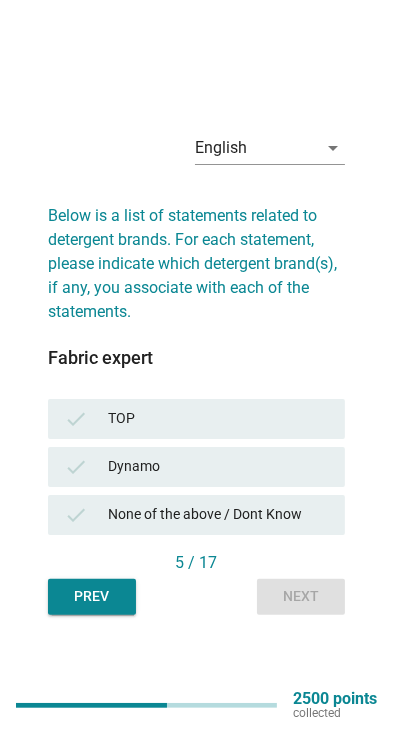 click on "TOP" at bounding box center (218, 419) 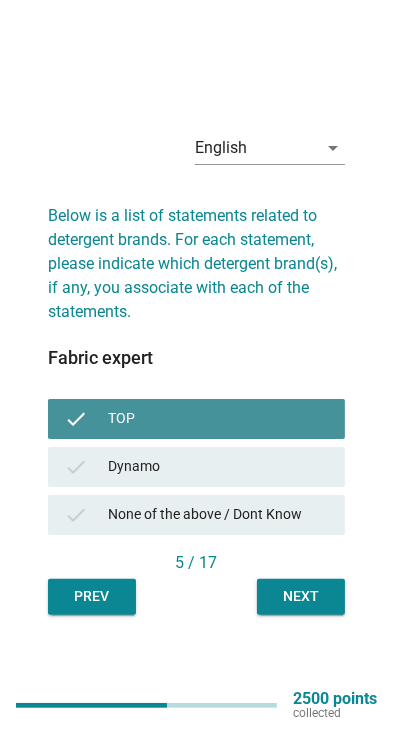 click on "check   Dynamo" at bounding box center (196, 467) 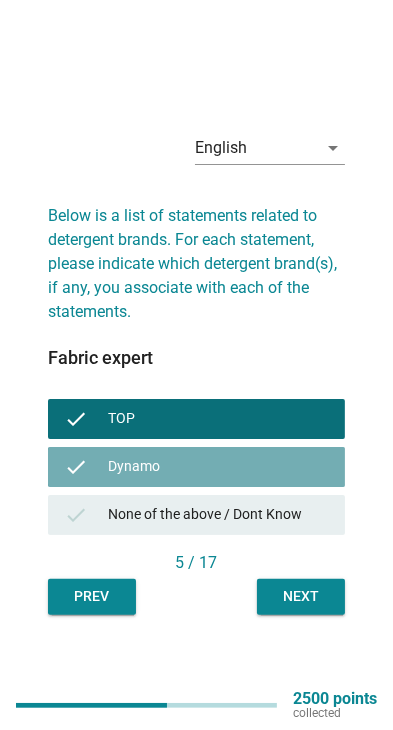 click on "Next" at bounding box center [301, 596] 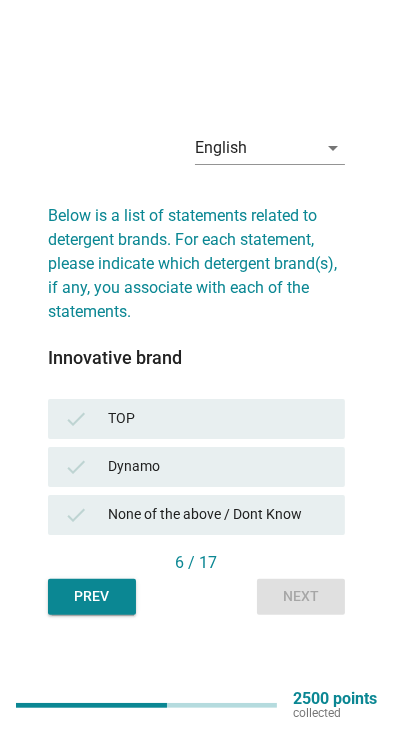 click on "Dynamo" at bounding box center [218, 467] 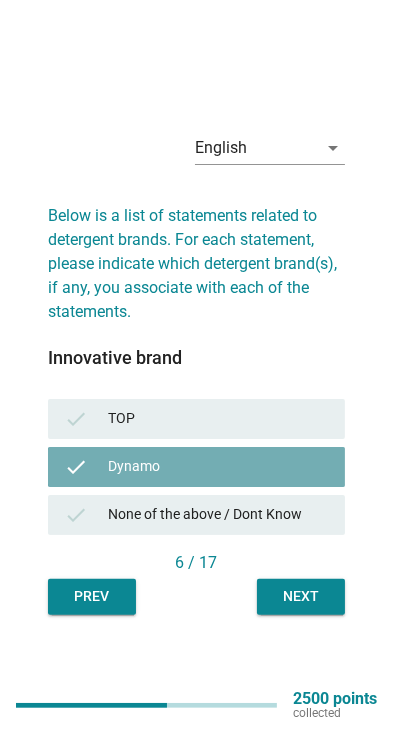 click on "TOP" at bounding box center (218, 419) 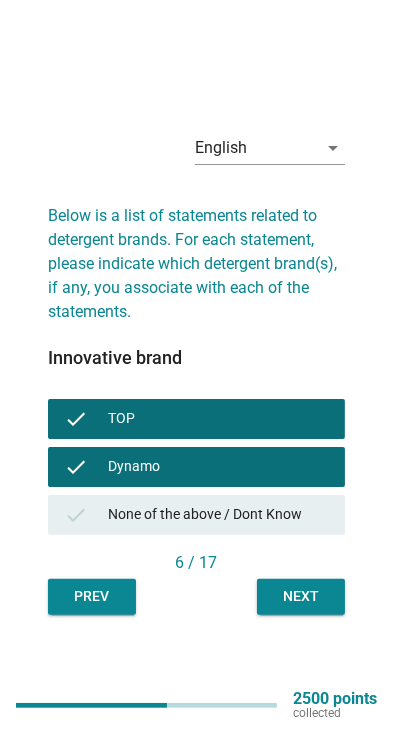 click on "Next" at bounding box center (301, 596) 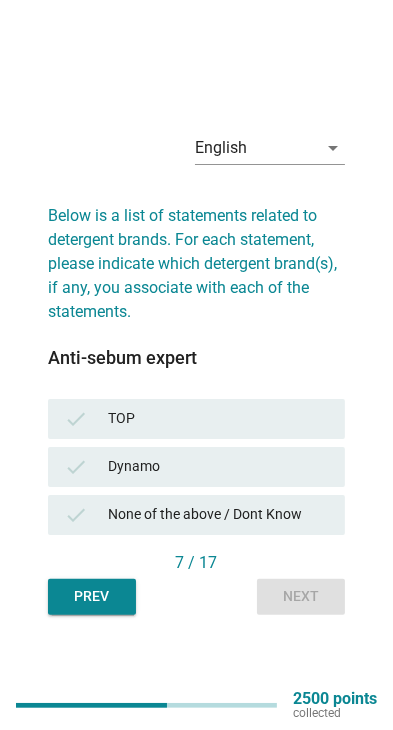 click on "check   Dynamo" at bounding box center [196, 467] 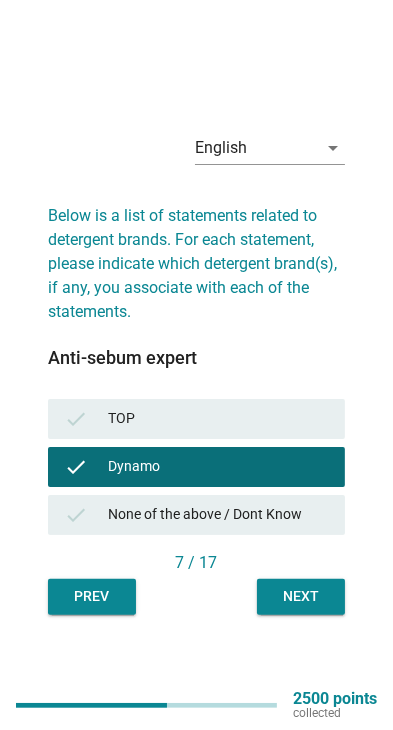 click on "Next" at bounding box center (301, 597) 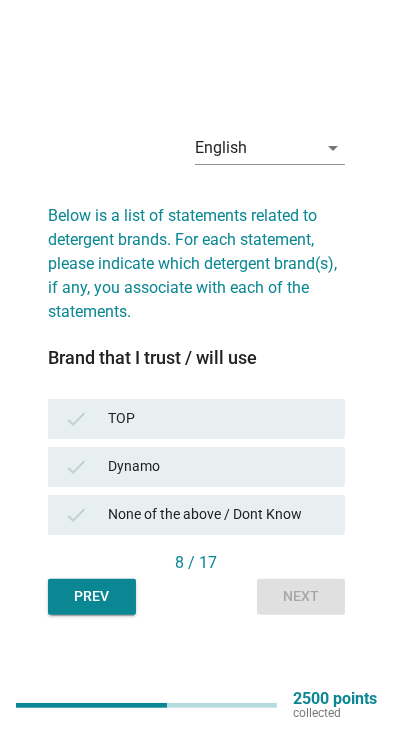 click on "TOP" at bounding box center [218, 419] 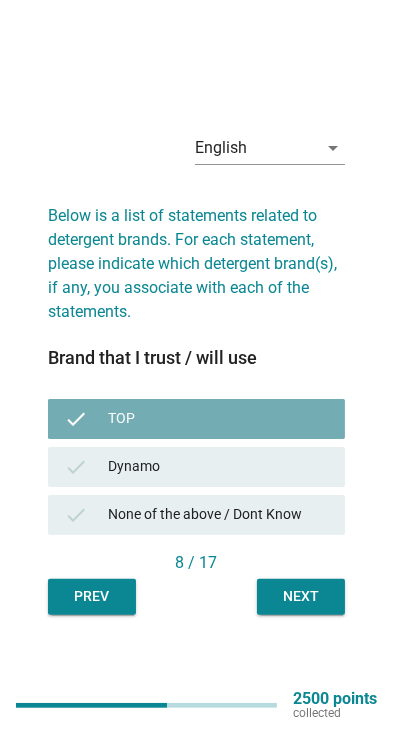 click on "Dynamo" at bounding box center (218, 467) 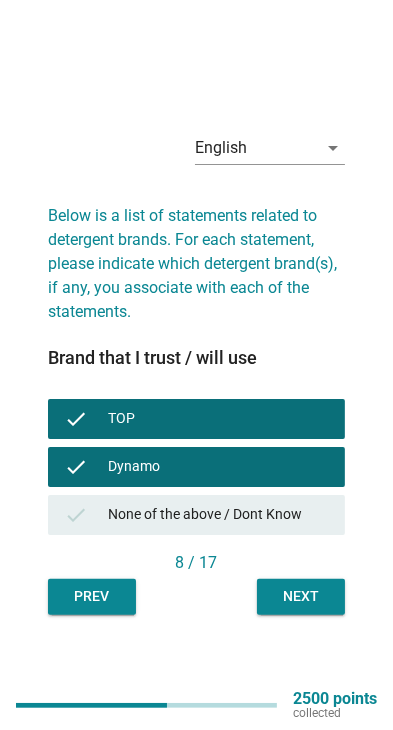 click on "Next" at bounding box center (301, 597) 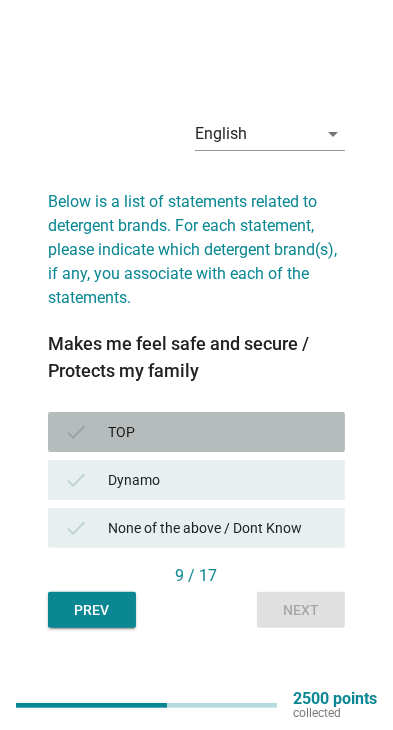 click on "TOP" at bounding box center (218, 432) 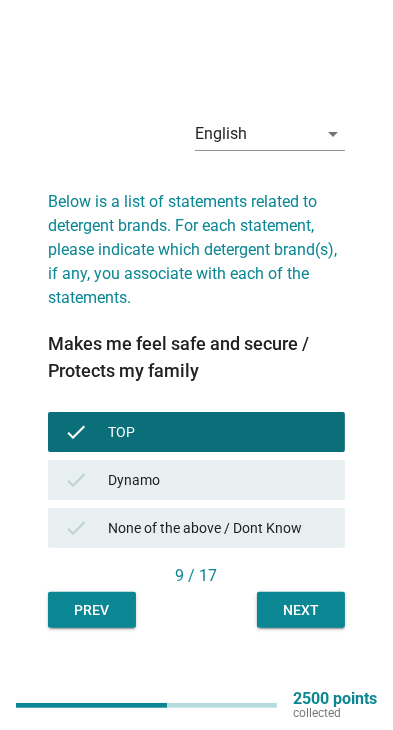 click on "Next" at bounding box center [301, 610] 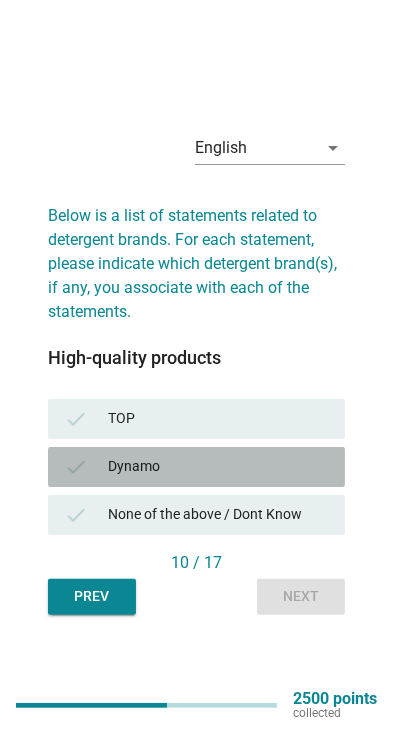 click on "Dynamo" at bounding box center [218, 467] 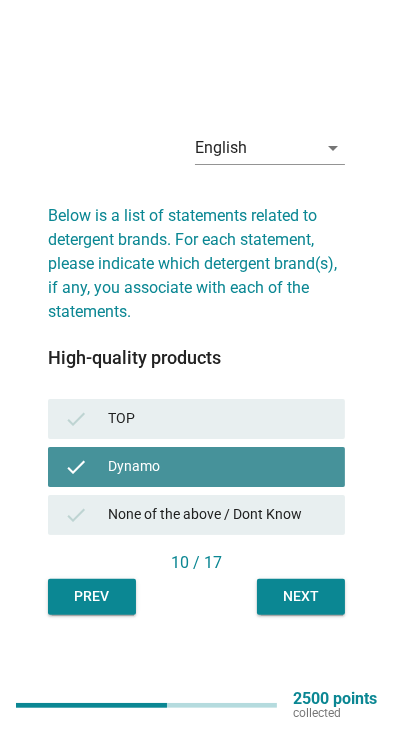 click on "Next" at bounding box center [301, 596] 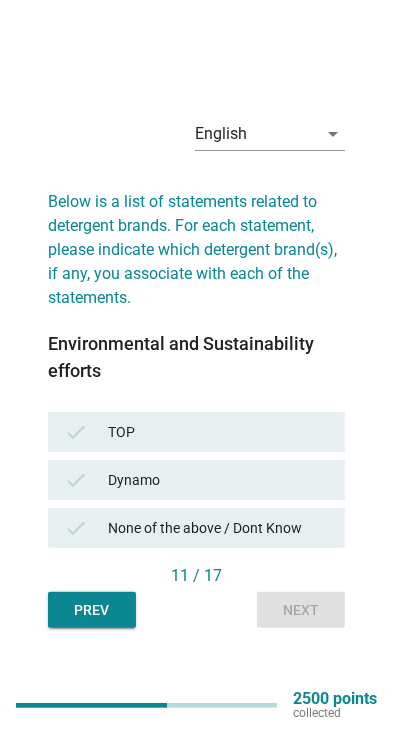 click on "TOP" at bounding box center (218, 432) 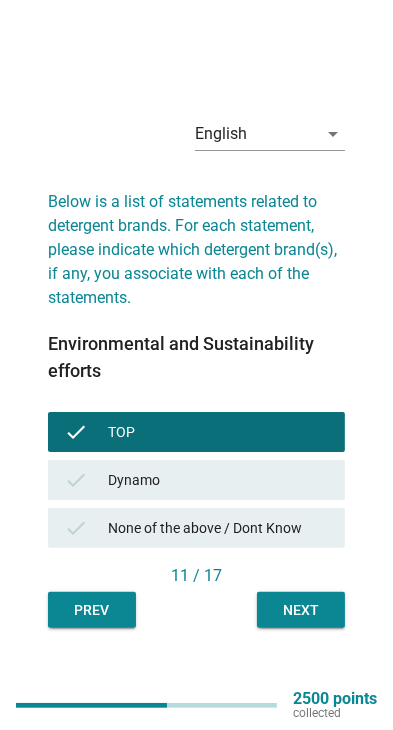click on "Next" at bounding box center (301, 610) 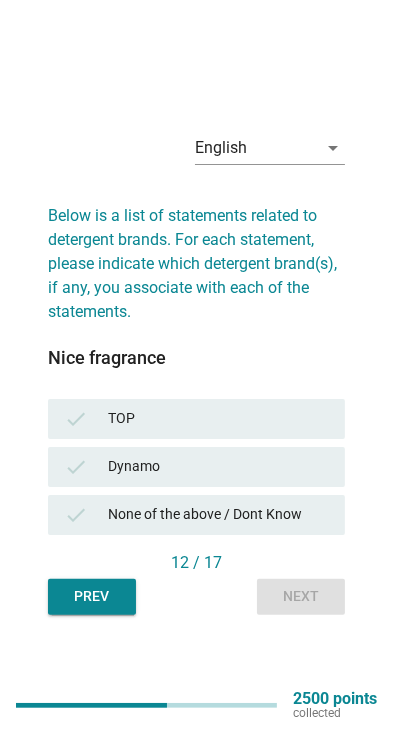 click on "check   Dynamo" at bounding box center (196, 467) 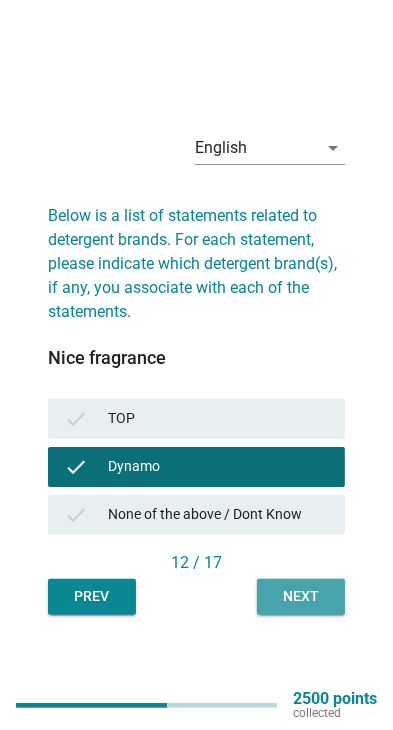 click on "Next" at bounding box center [301, 597] 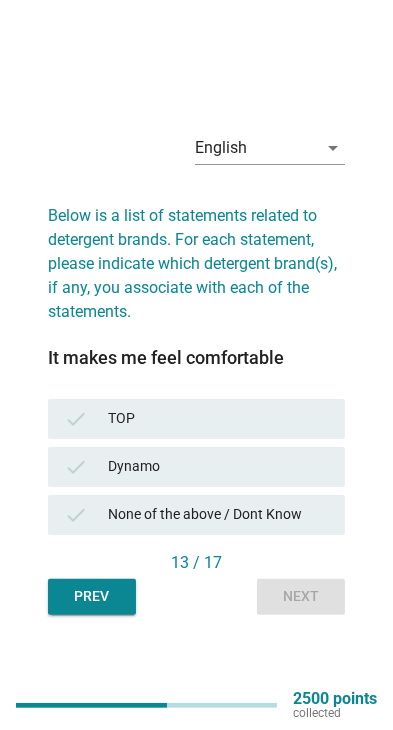 click on "Dynamo" at bounding box center [218, 467] 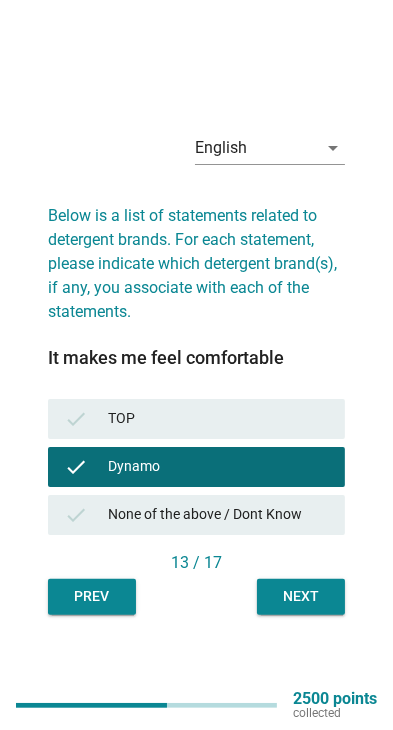click on "TOP" at bounding box center [218, 419] 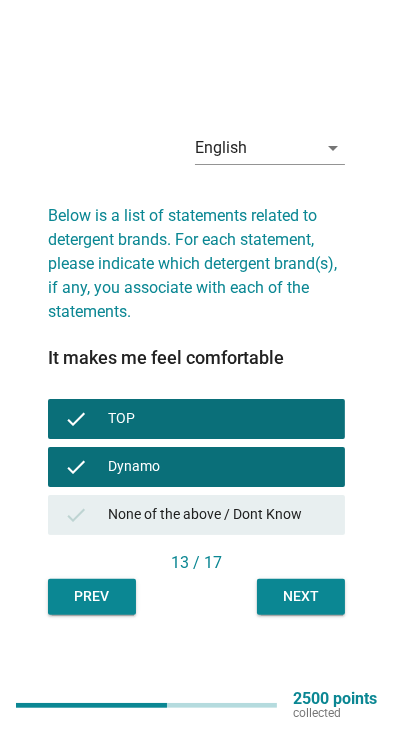 click on "Next" at bounding box center (301, 596) 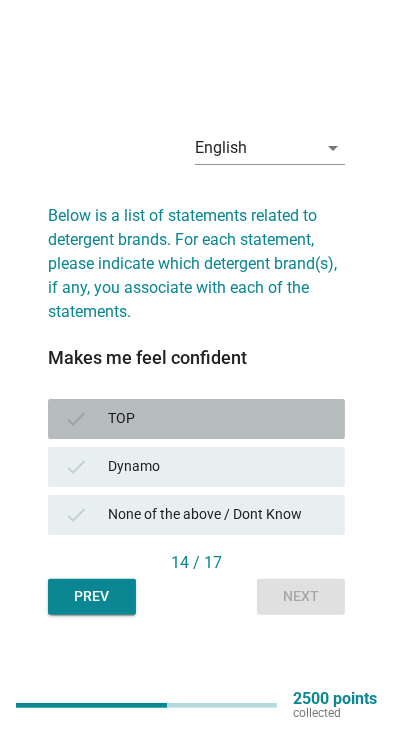 click on "check   TOP" at bounding box center [196, 419] 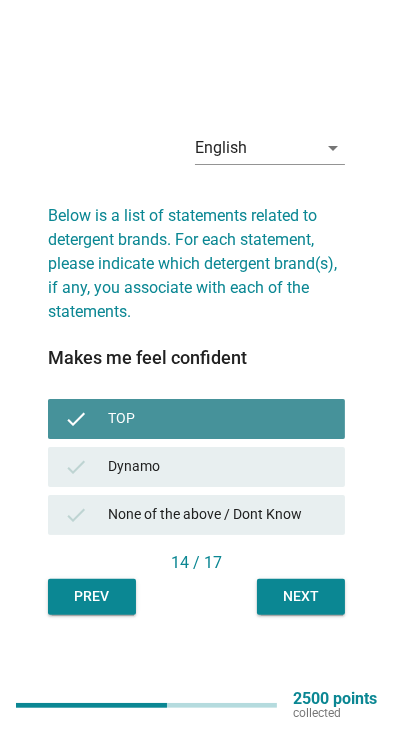 click on "check   Dynamo" at bounding box center (196, 467) 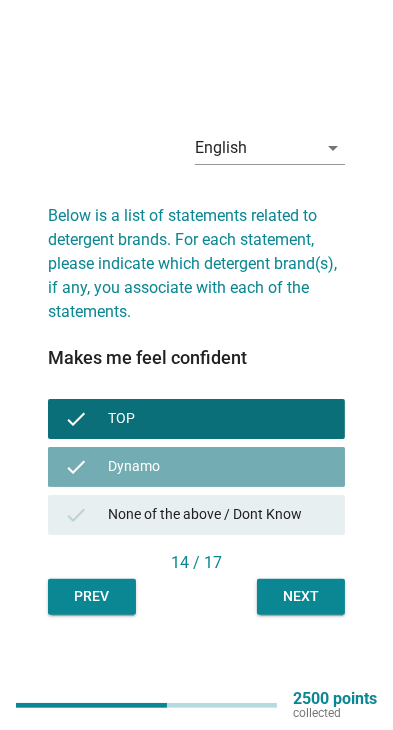click on "Next" at bounding box center [301, 596] 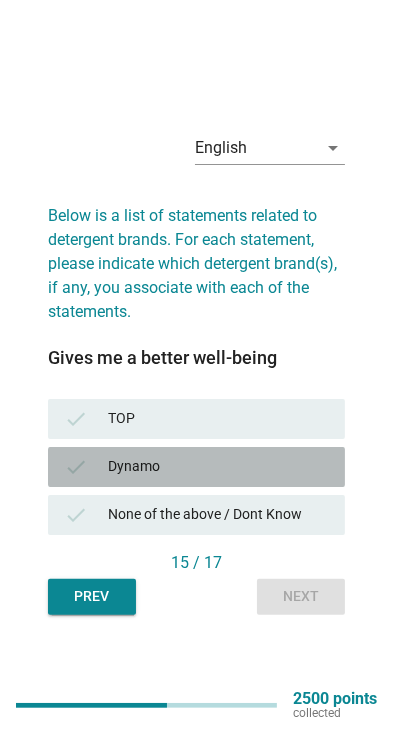 click on "Dynamo" at bounding box center (218, 467) 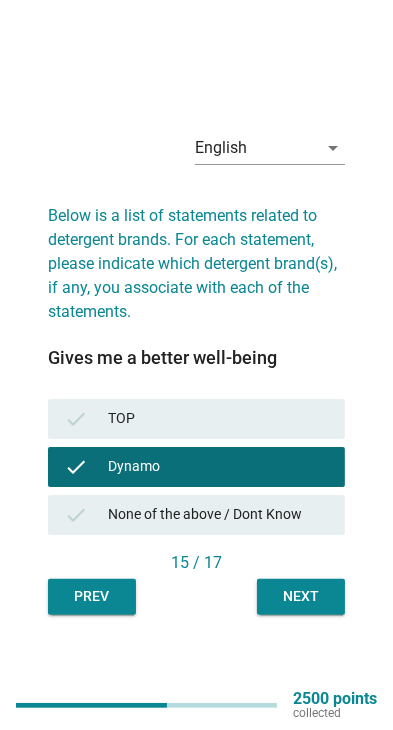 click on "Next" at bounding box center [301, 596] 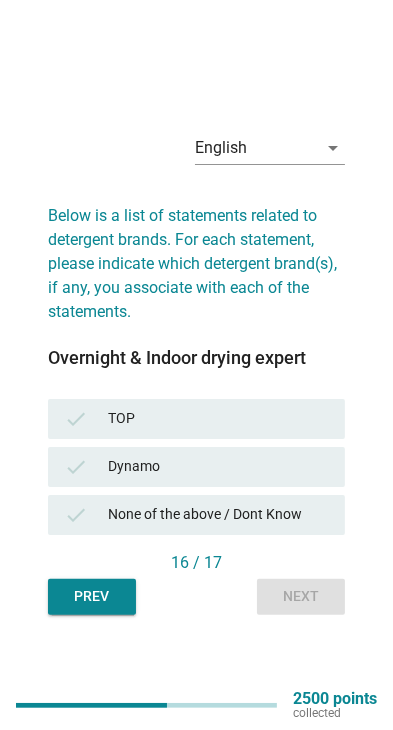 click on "TOP" at bounding box center (218, 419) 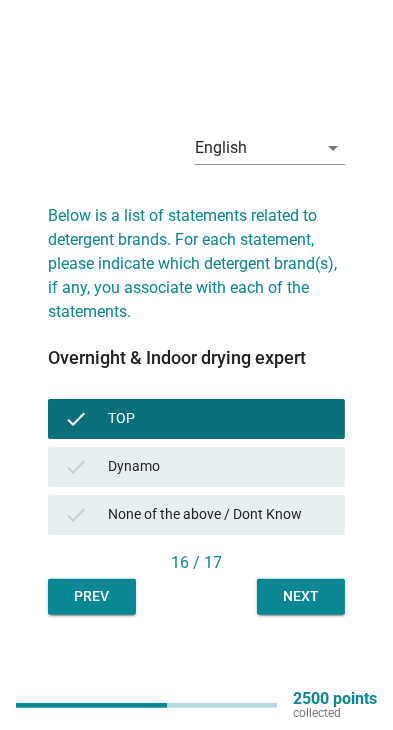 click on "Next" at bounding box center (301, 597) 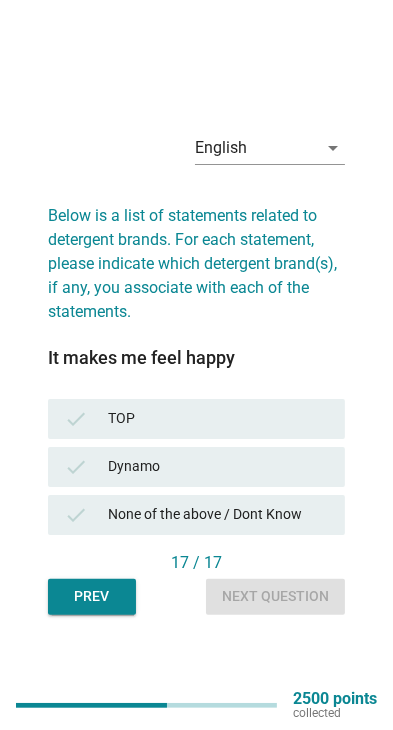 click on "TOP" at bounding box center [218, 419] 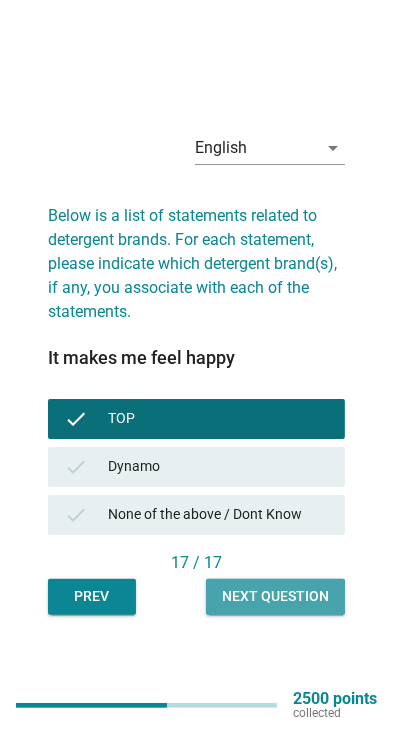 click on "Next question" at bounding box center (275, 596) 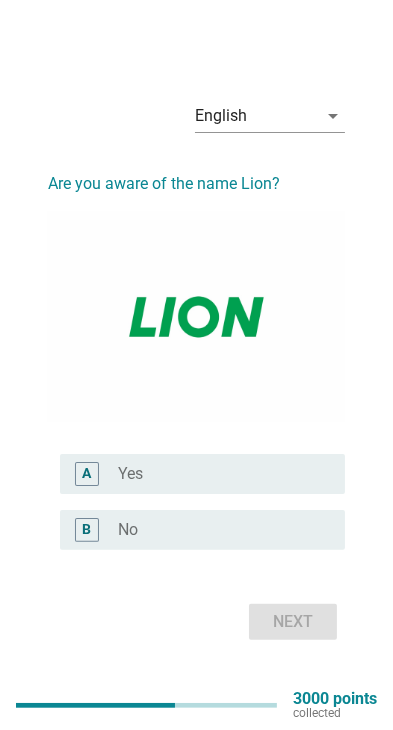 click on "radio_button_unchecked Yes" at bounding box center [215, 474] 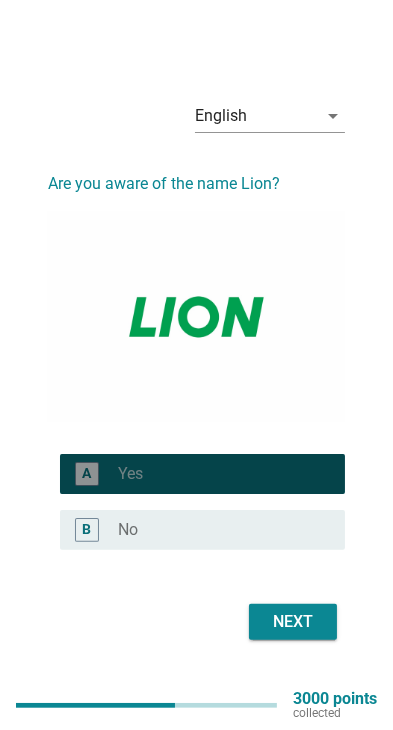 click on "Next" at bounding box center (293, 622) 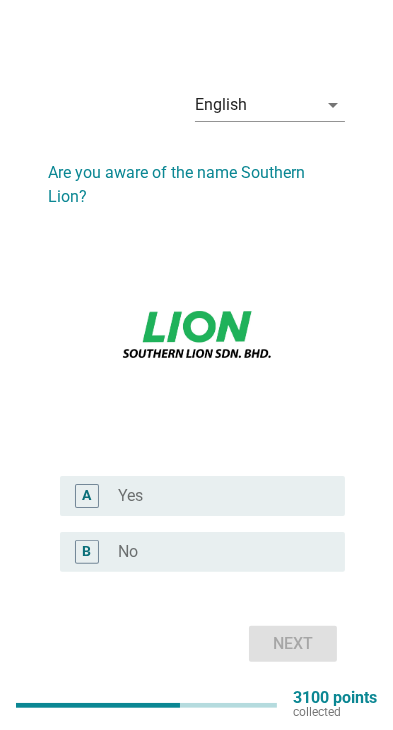 click on "radio_button_unchecked Yes" at bounding box center (223, 496) 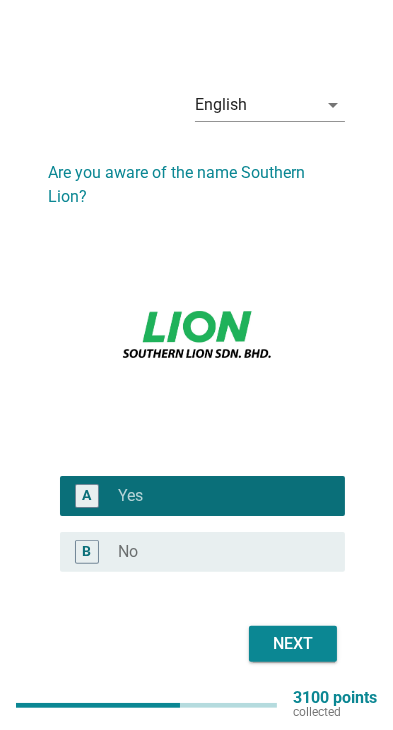 click on "Next" at bounding box center [293, 644] 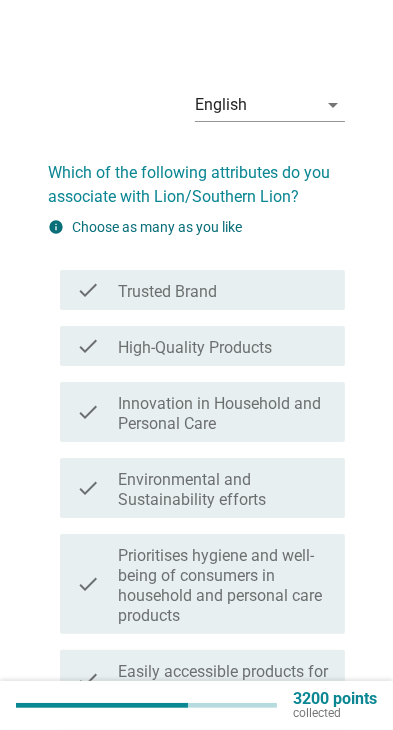 click on "Prioritises hygiene and well-being of consumers in household and personal care products" at bounding box center [223, 586] 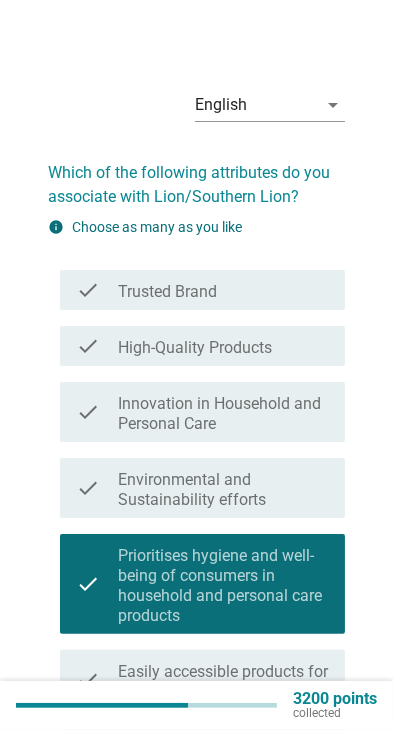 click on "Environmental and Sustainability efforts" at bounding box center (223, 490) 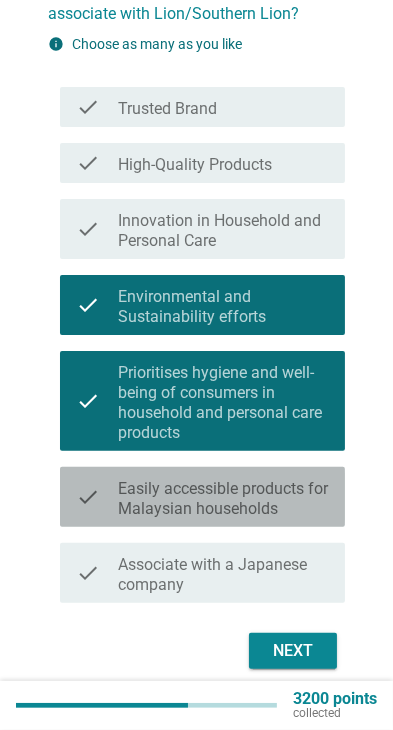 scroll, scrollTop: 192, scrollLeft: 0, axis: vertical 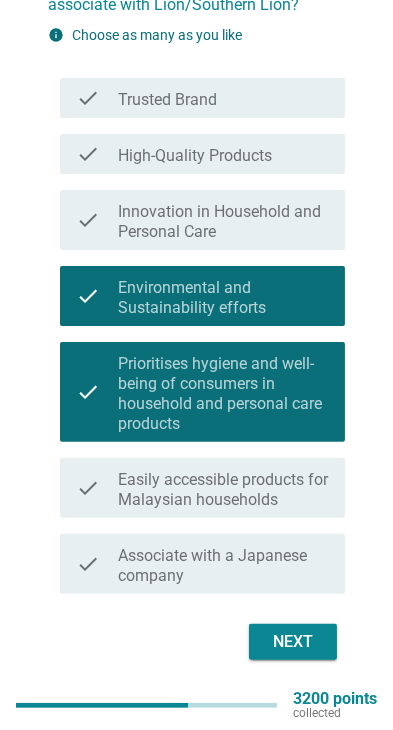 click on "Associate with a Japanese company" at bounding box center (223, 566) 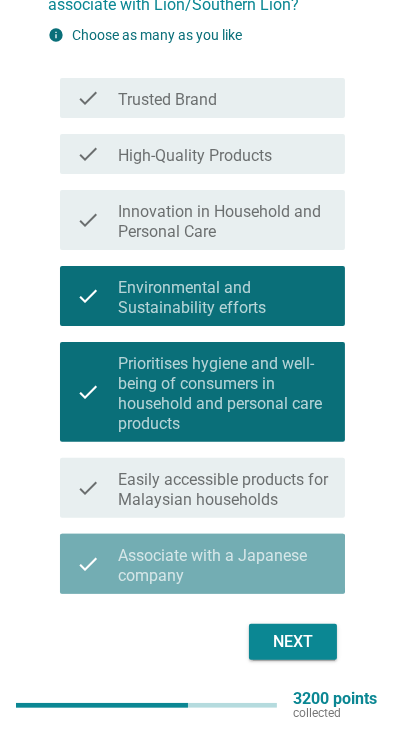 click on "Next" at bounding box center (293, 642) 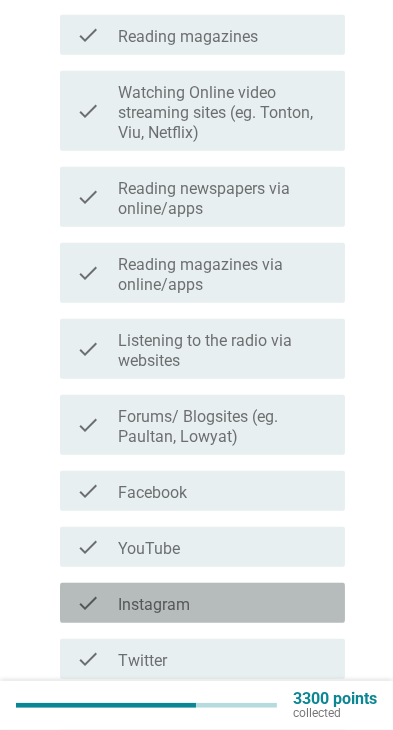 scroll, scrollTop: 587, scrollLeft: 0, axis: vertical 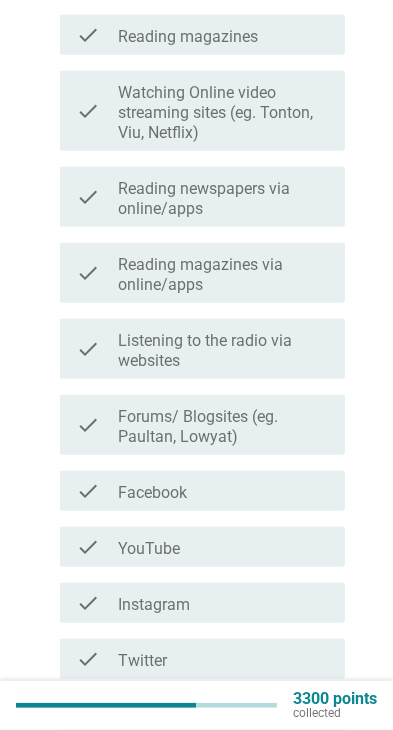 click on "check_box_outline_blank Facebook" at bounding box center (223, 491) 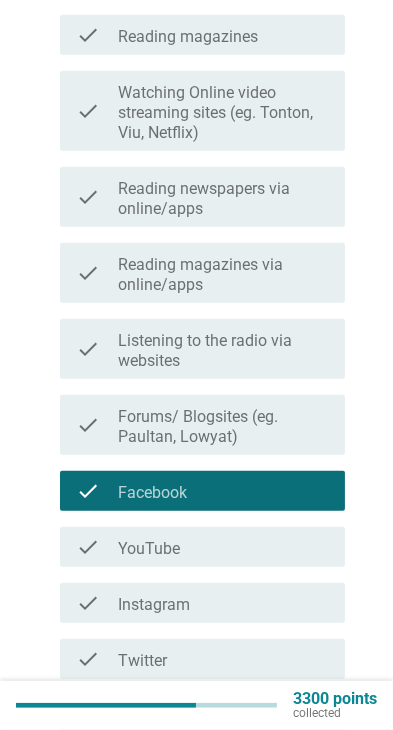 click on "check_box_outline_blank Instagram" at bounding box center (223, 603) 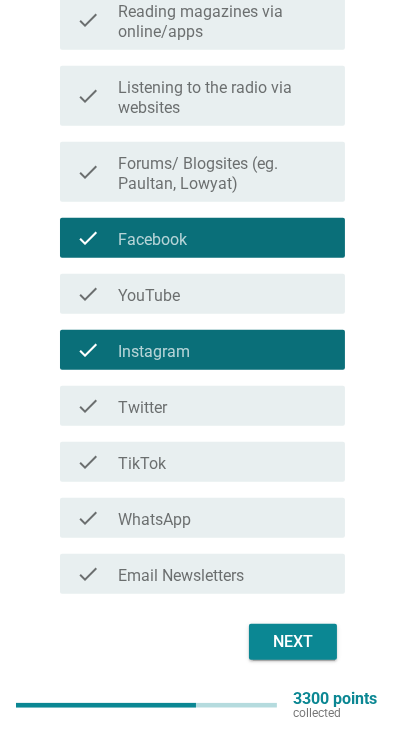 scroll, scrollTop: 838, scrollLeft: 0, axis: vertical 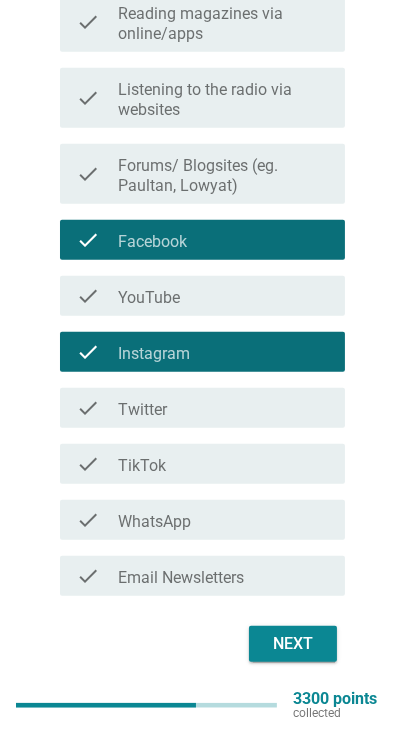 click on "check_box_outline_blank WhatsApp" at bounding box center [223, 520] 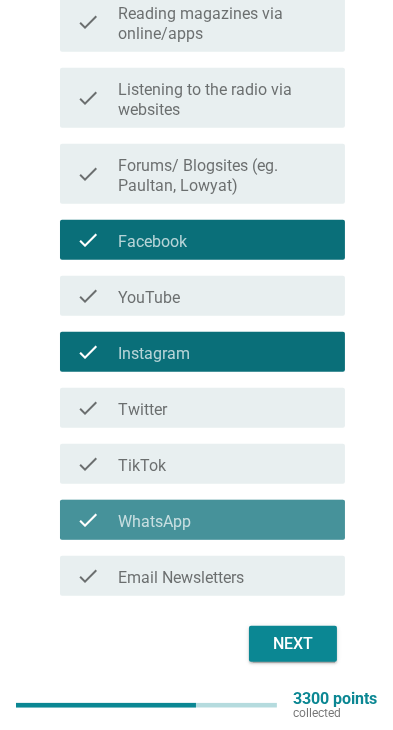 click on "Next" at bounding box center [293, 644] 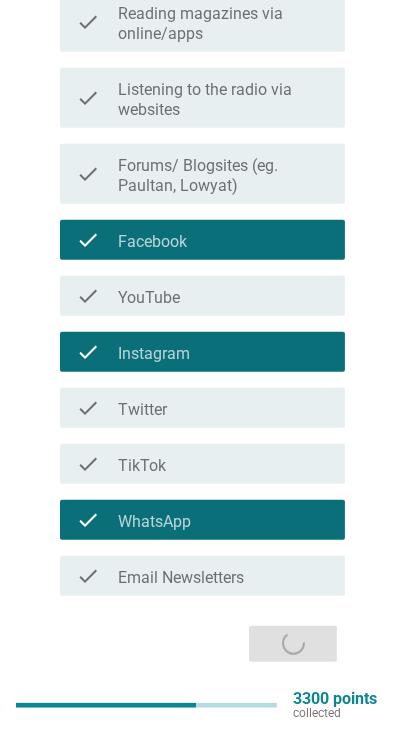 scroll, scrollTop: 0, scrollLeft: 0, axis: both 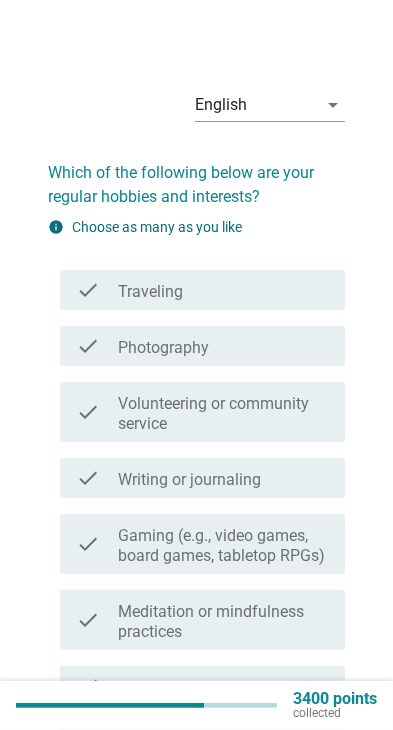 click on "check_box_outline_blank Traveling" at bounding box center [223, 290] 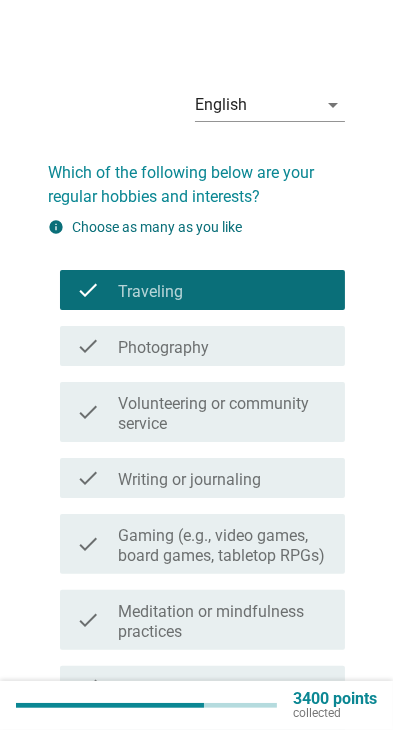 click on "check_box_outline_blank Photography" at bounding box center (223, 346) 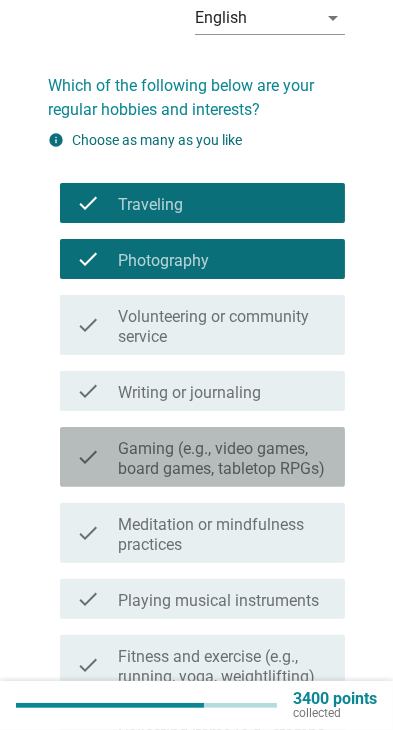 scroll, scrollTop: 93, scrollLeft: 0, axis: vertical 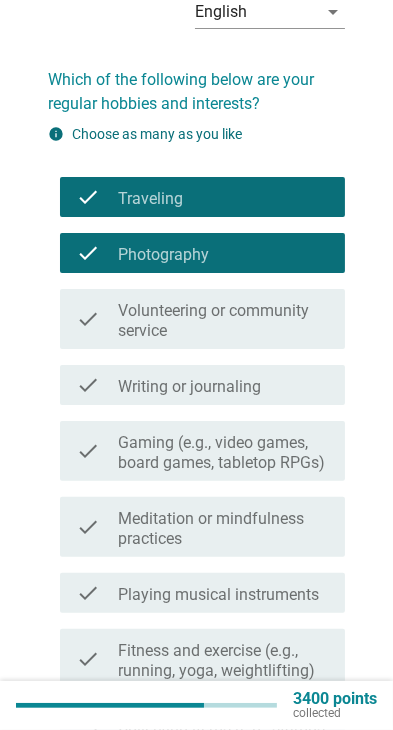 click on "Gaming (e.g., video games, board games, tabletop RPGs)" at bounding box center (223, 453) 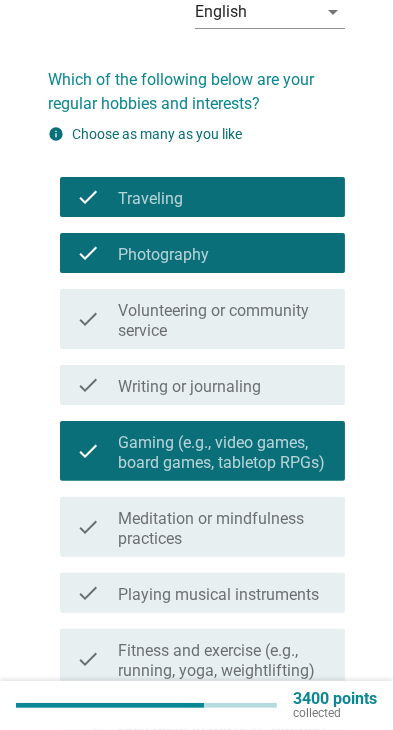 click on "Playing musical instruments" at bounding box center [218, 595] 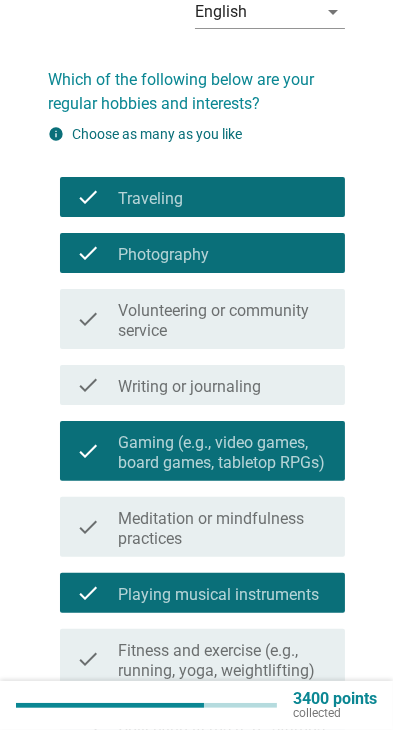 click on "Playing musical instruments" at bounding box center (218, 595) 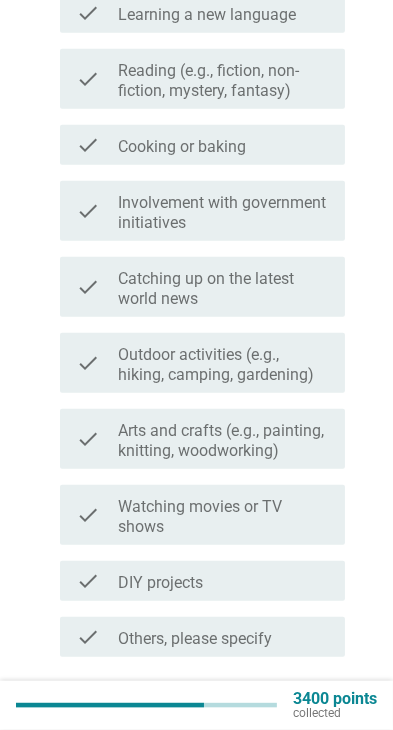 click on "Watching movies or TV shows" at bounding box center (223, 517) 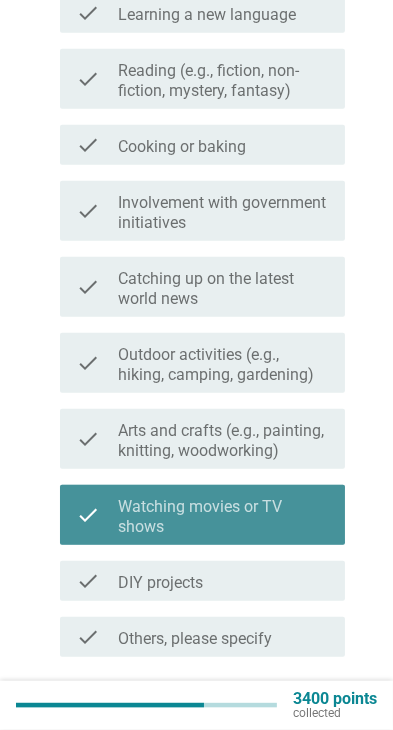 scroll, scrollTop: 958, scrollLeft: 0, axis: vertical 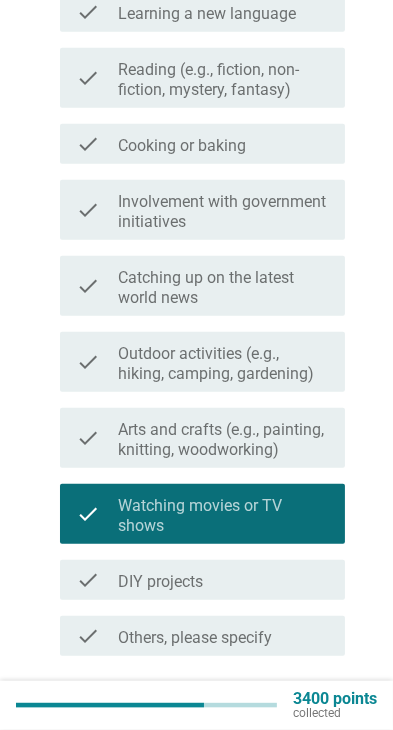 click on "Next" at bounding box center (293, 704) 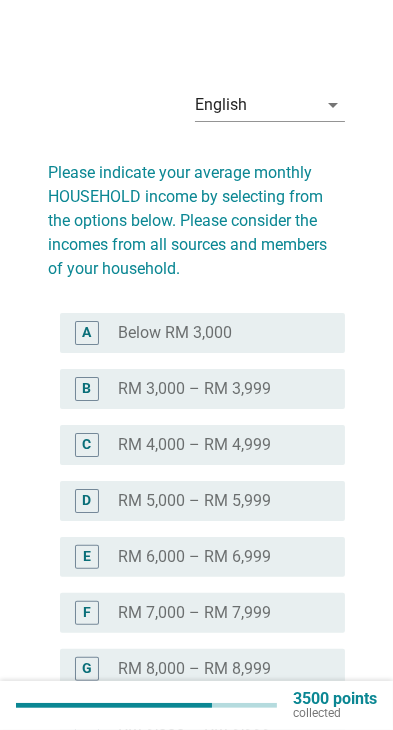 click on "RM 8,000 – RM 8,999" at bounding box center [194, 669] 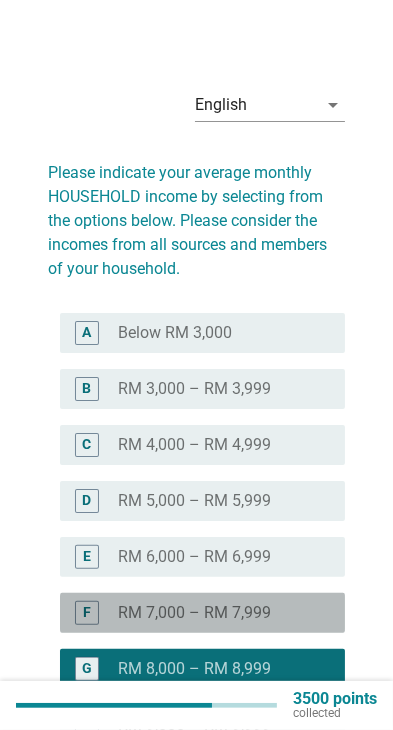 click on "radio_button_unchecked RM [PRICE] – RM [PRICE]" at bounding box center (215, 613) 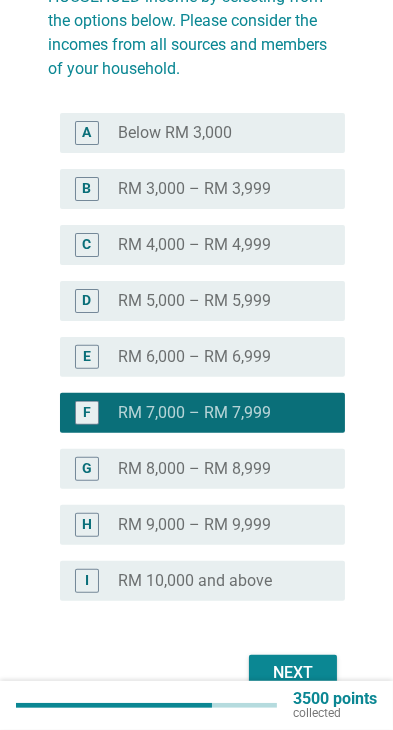 scroll, scrollTop: 232, scrollLeft: 0, axis: vertical 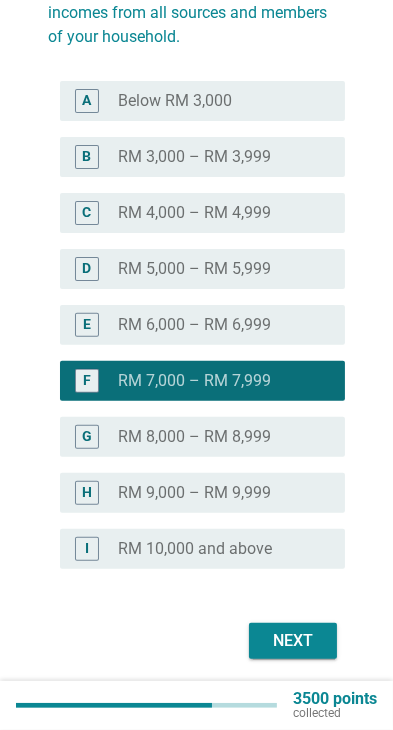 click on "Next" at bounding box center (293, 641) 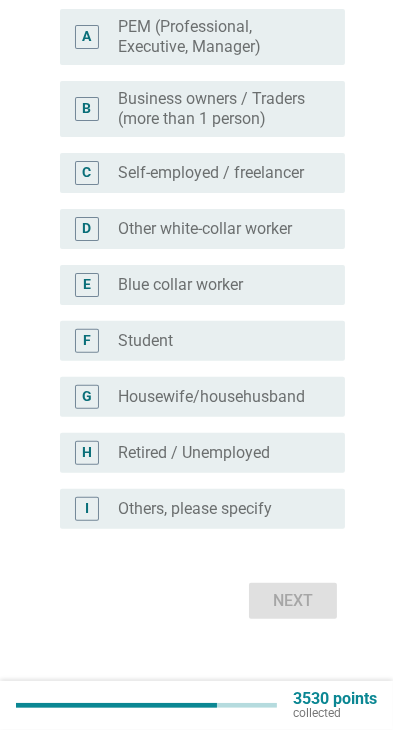 scroll, scrollTop: 0, scrollLeft: 0, axis: both 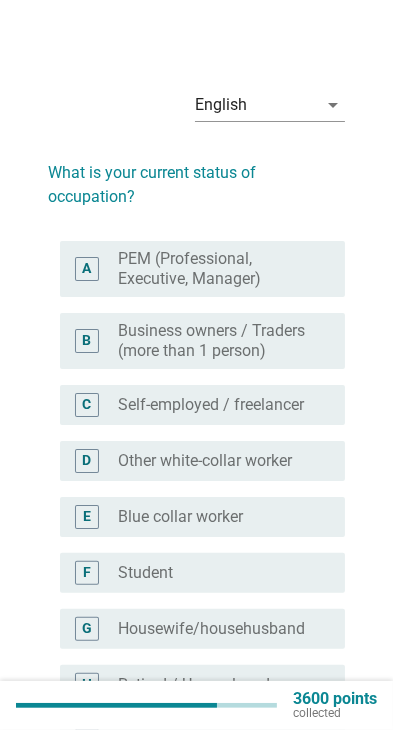 click on "radio_button_unchecked Other white-collar worker" at bounding box center (215, 461) 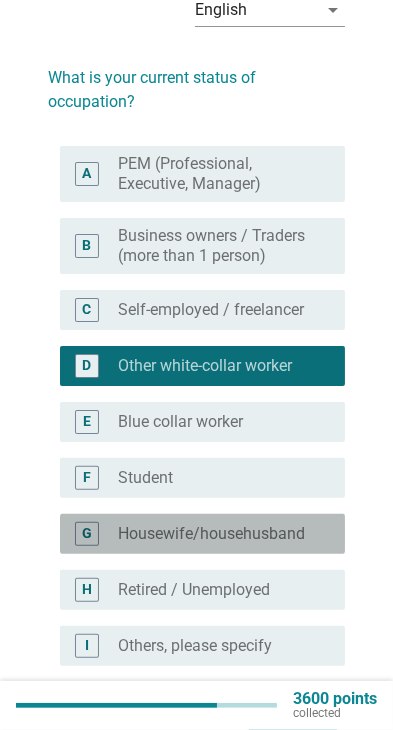 scroll, scrollTop: 192, scrollLeft: 0, axis: vertical 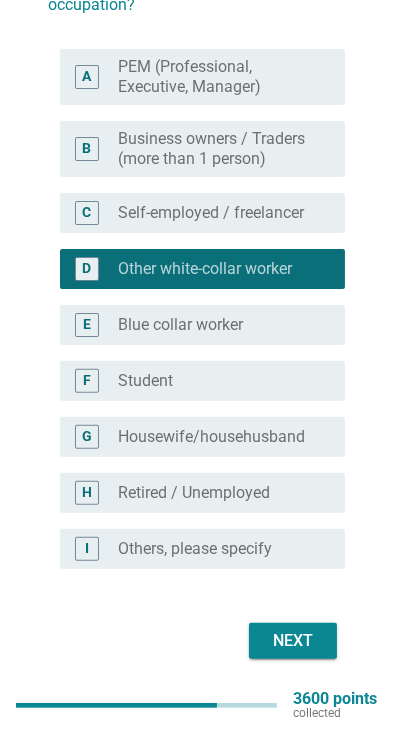 click on "Next" at bounding box center [293, 641] 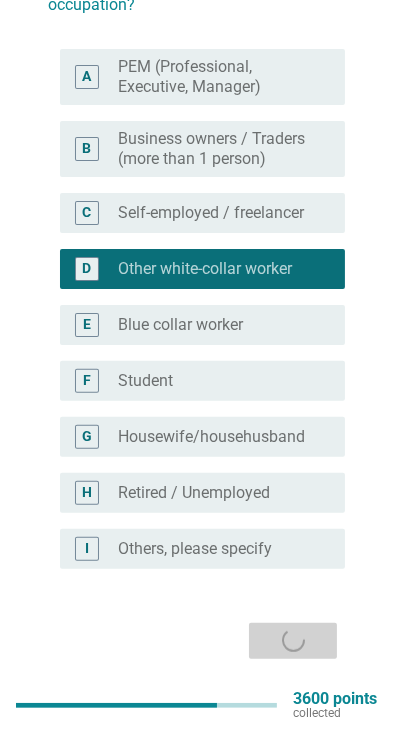 scroll, scrollTop: 0, scrollLeft: 0, axis: both 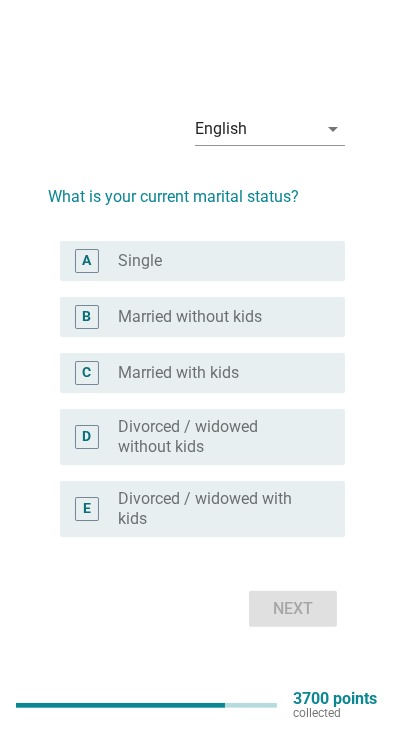 click on "radio_button_unchecked Married without kids" at bounding box center [223, 317] 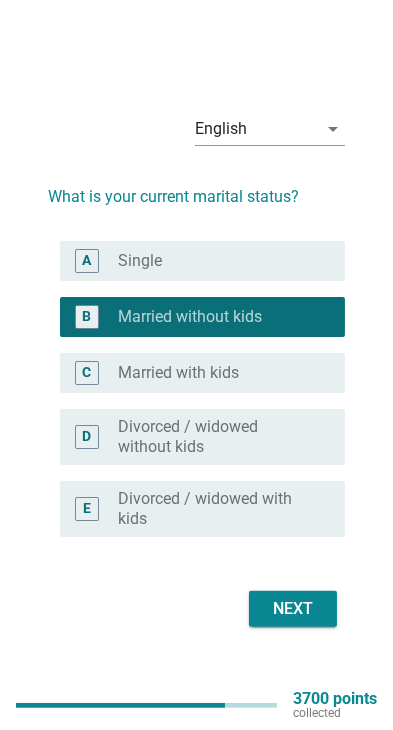 click on "Next" at bounding box center (293, 609) 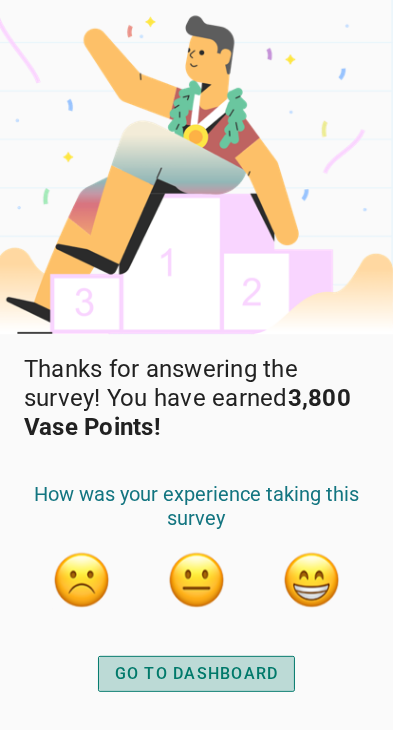 click on "GO TO DASHBOARD" at bounding box center (197, 674) 